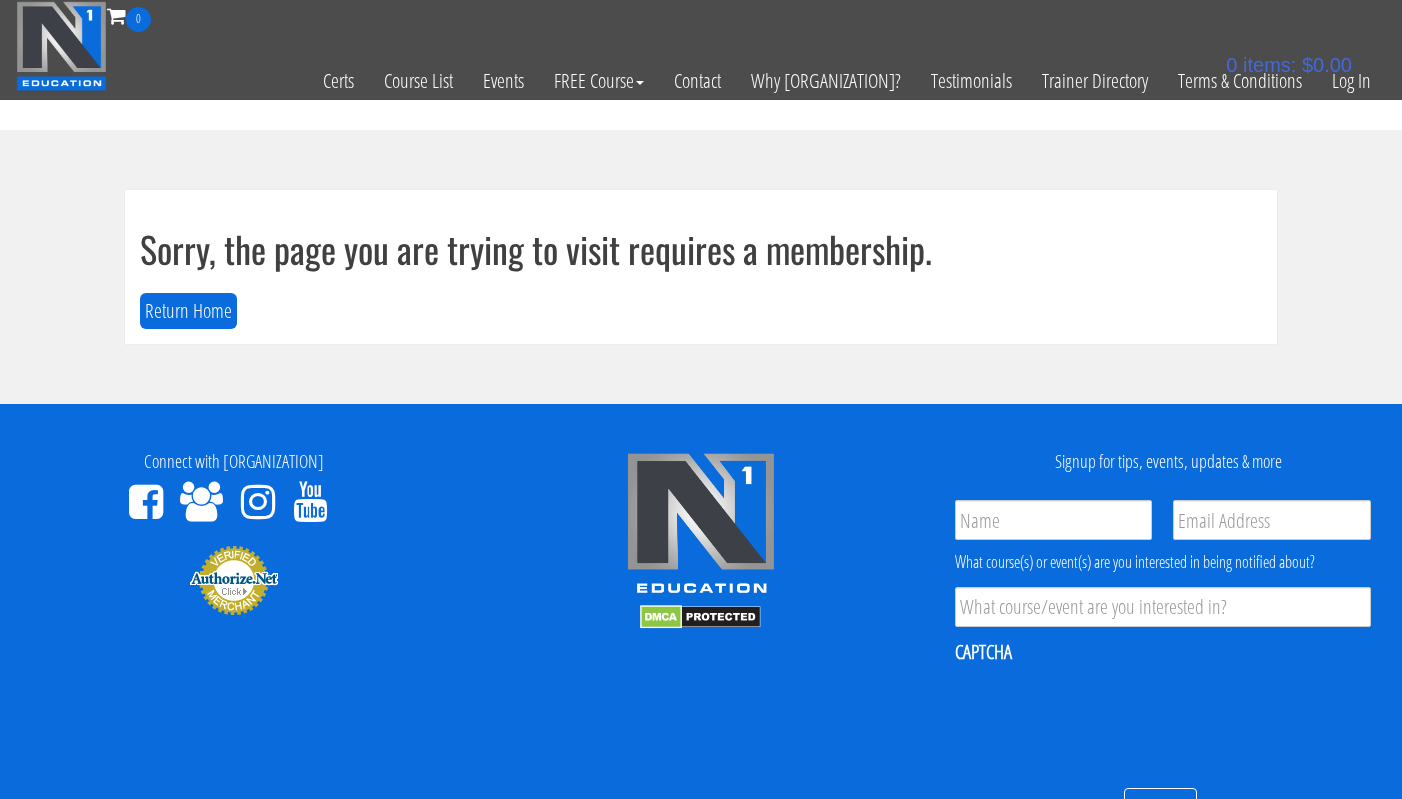 scroll, scrollTop: 0, scrollLeft: 0, axis: both 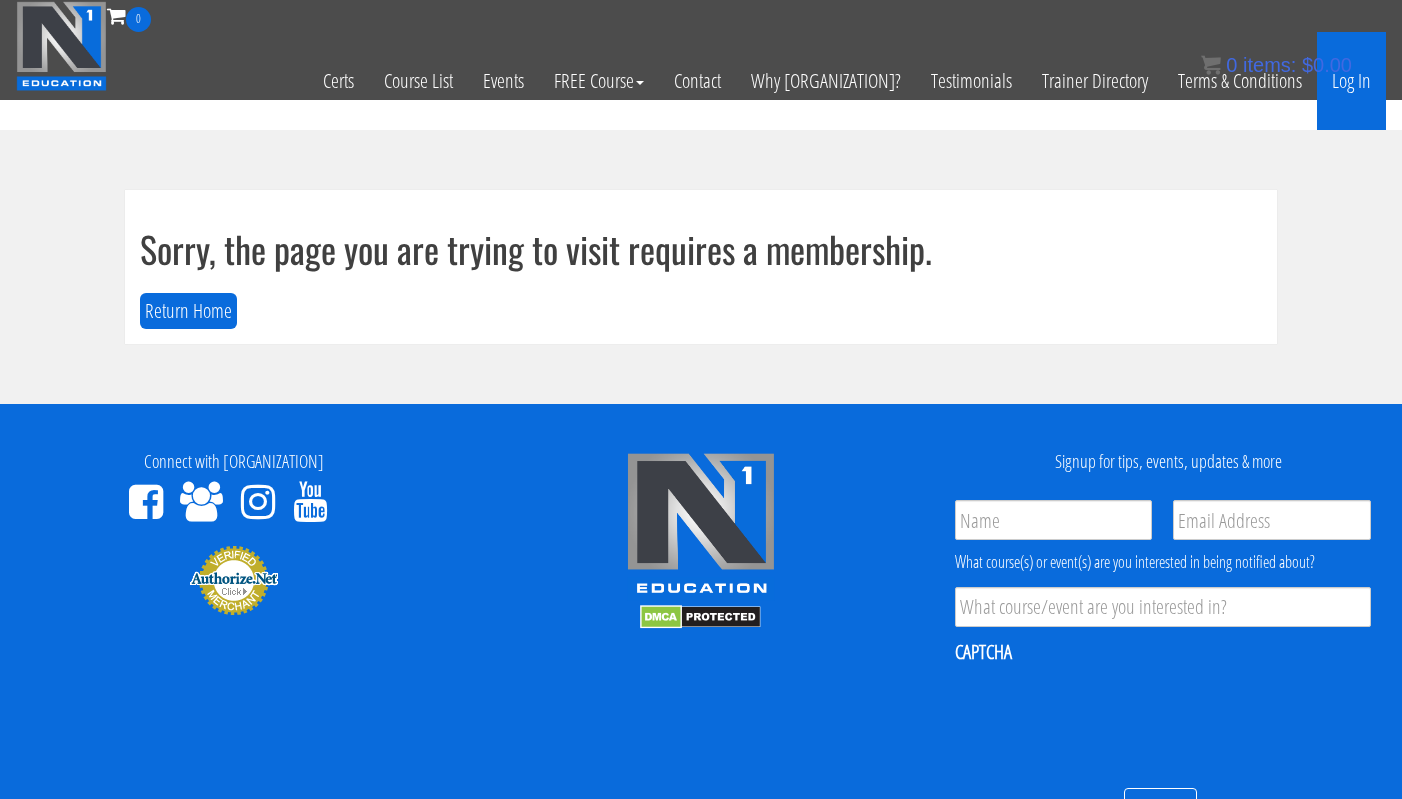 click on "Log In" at bounding box center [1351, 81] 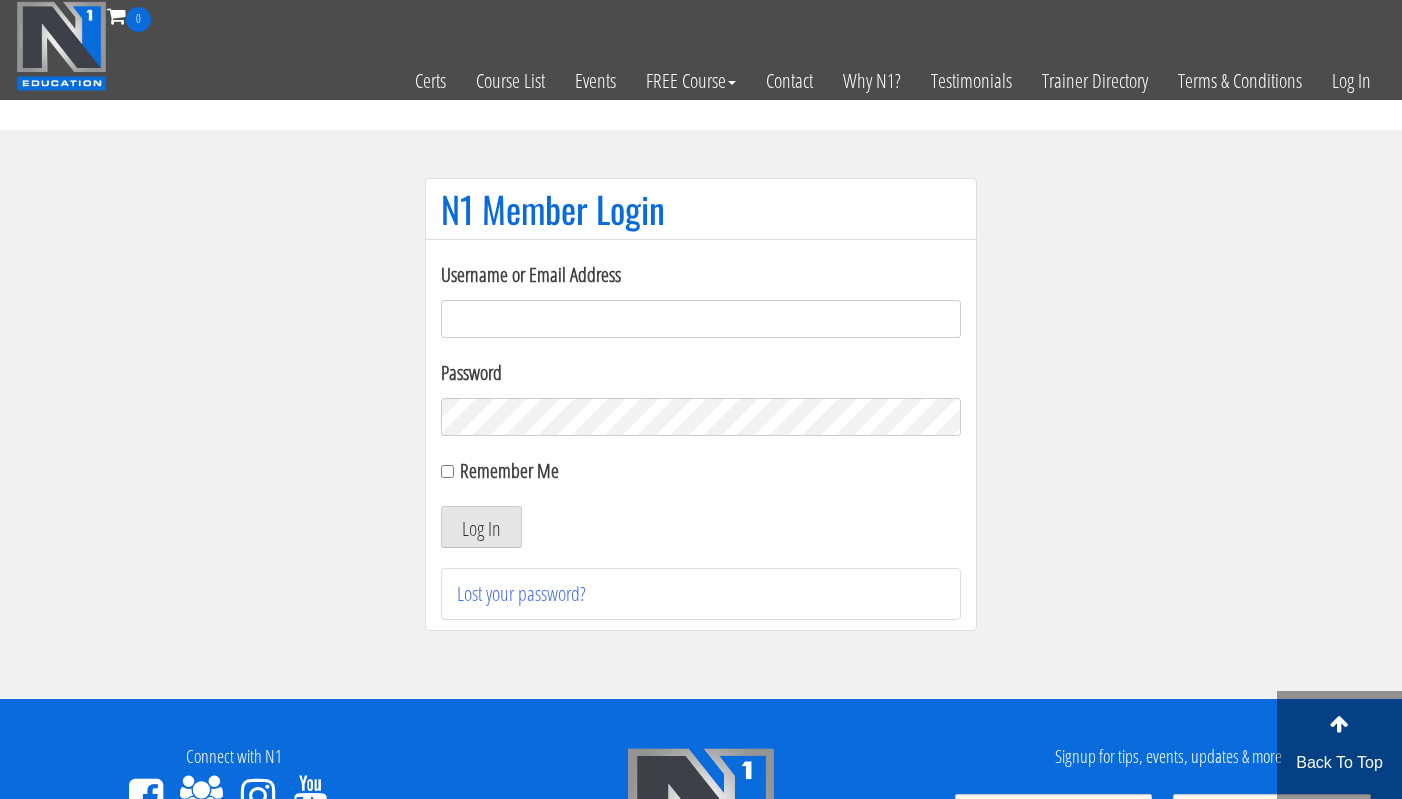 scroll, scrollTop: 0, scrollLeft: 0, axis: both 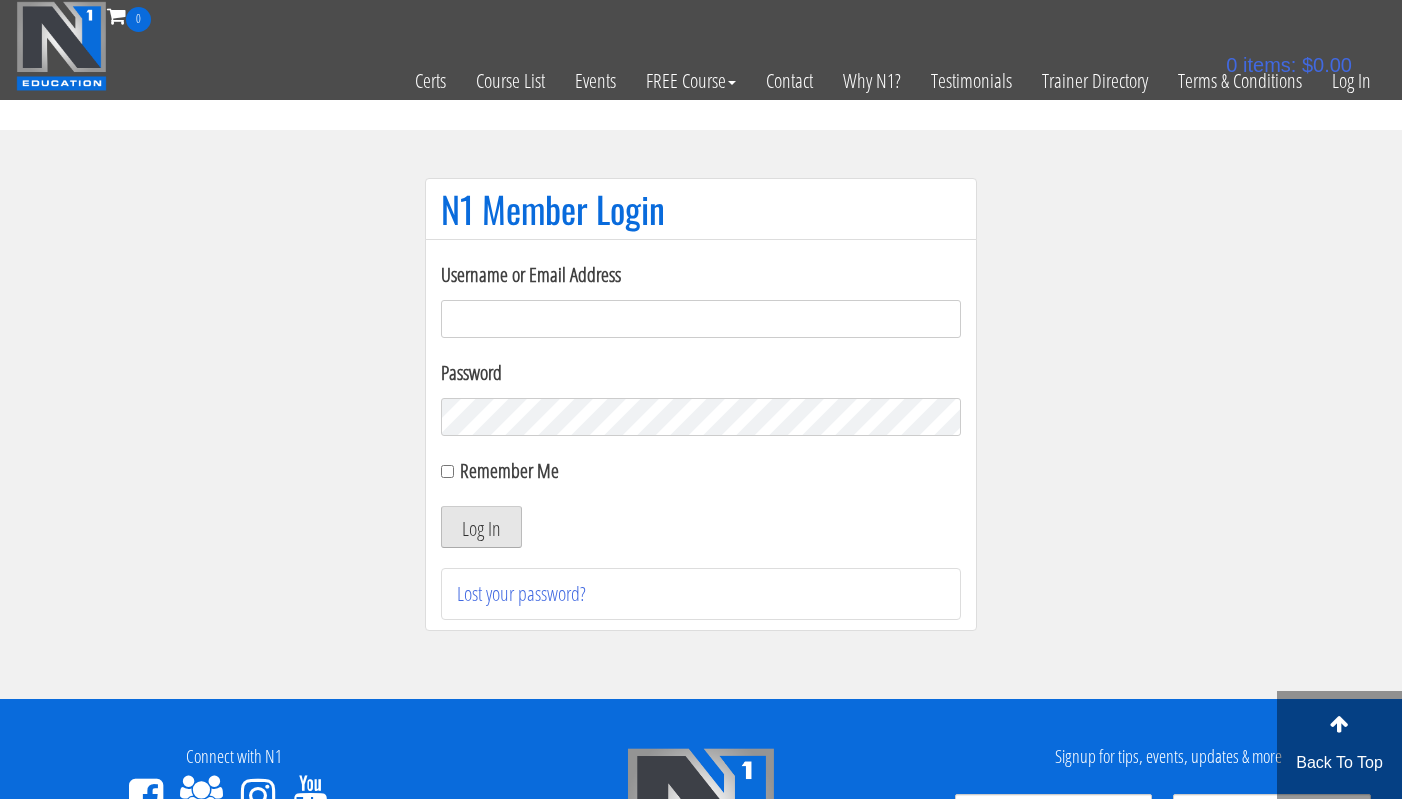 type on "[EMAIL]" 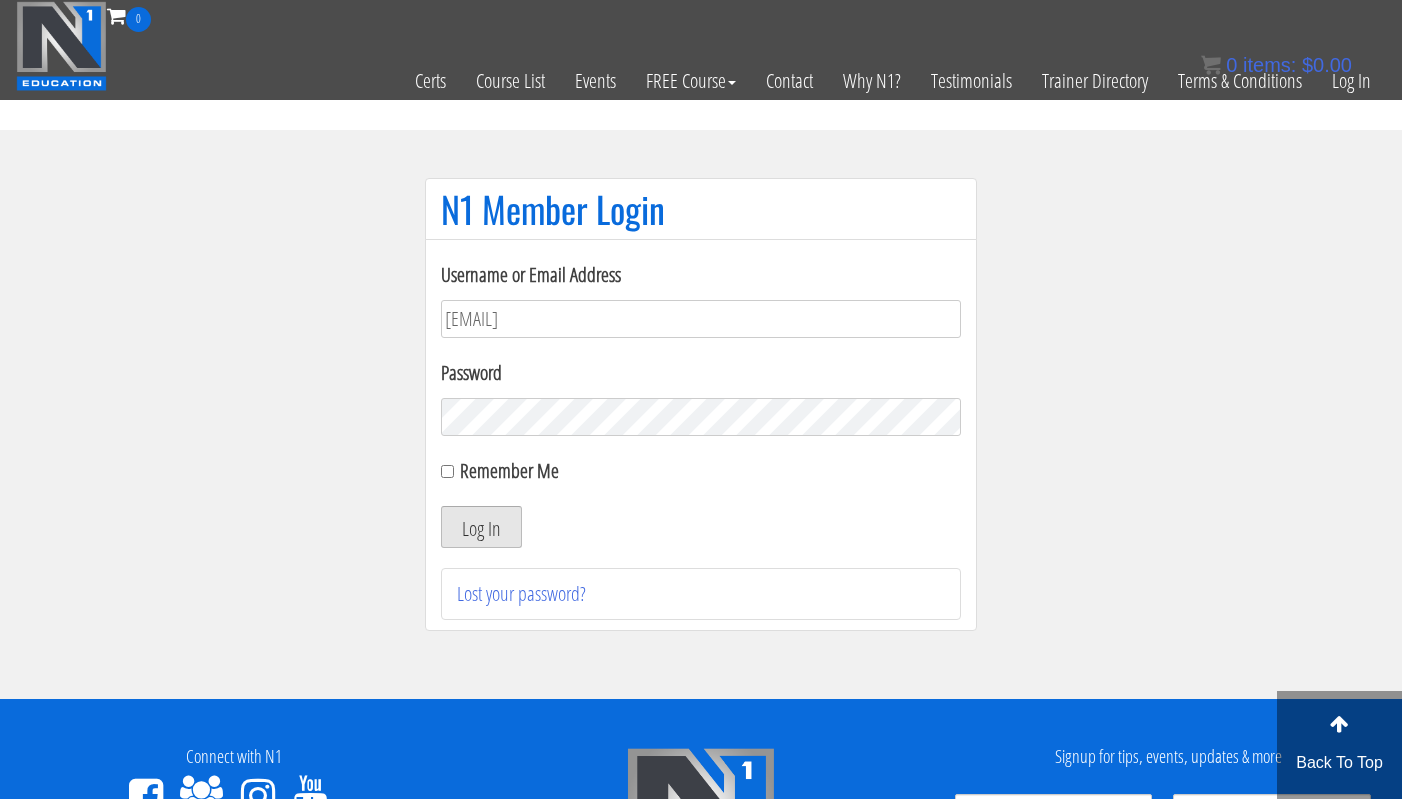 click on "Log In" at bounding box center [481, 527] 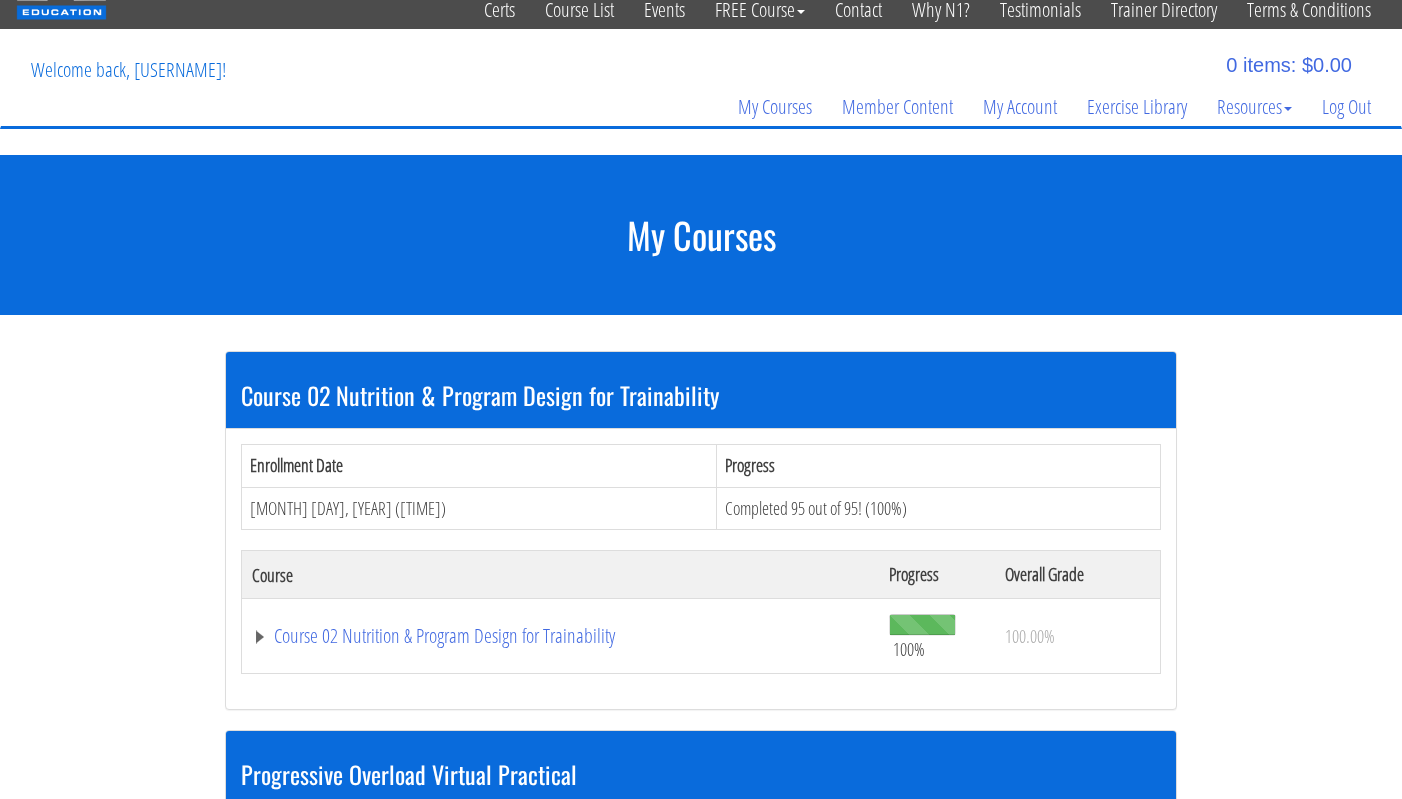 scroll, scrollTop: 127, scrollLeft: 0, axis: vertical 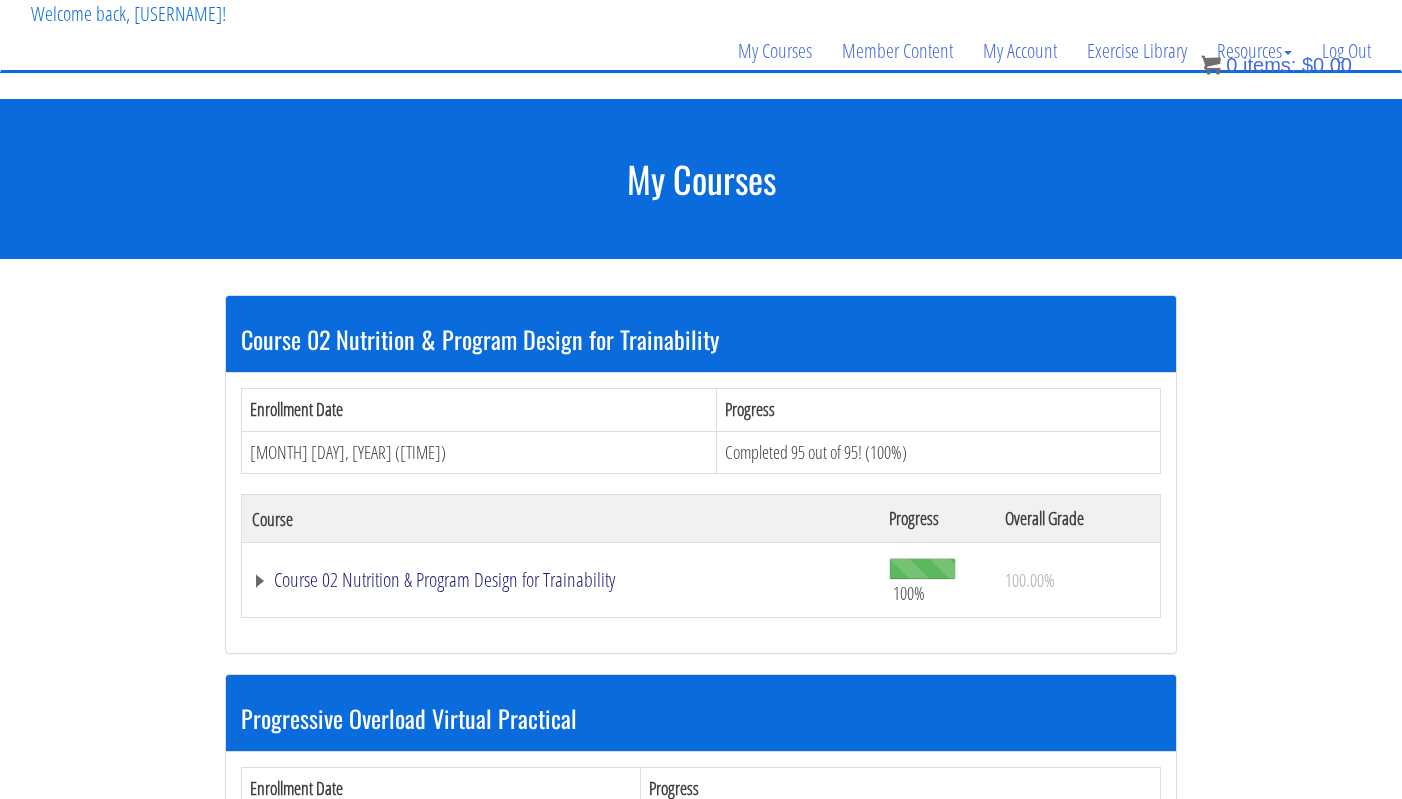 click on "Course 02 Nutrition & Program Design for Trainability" at bounding box center (560, 580) 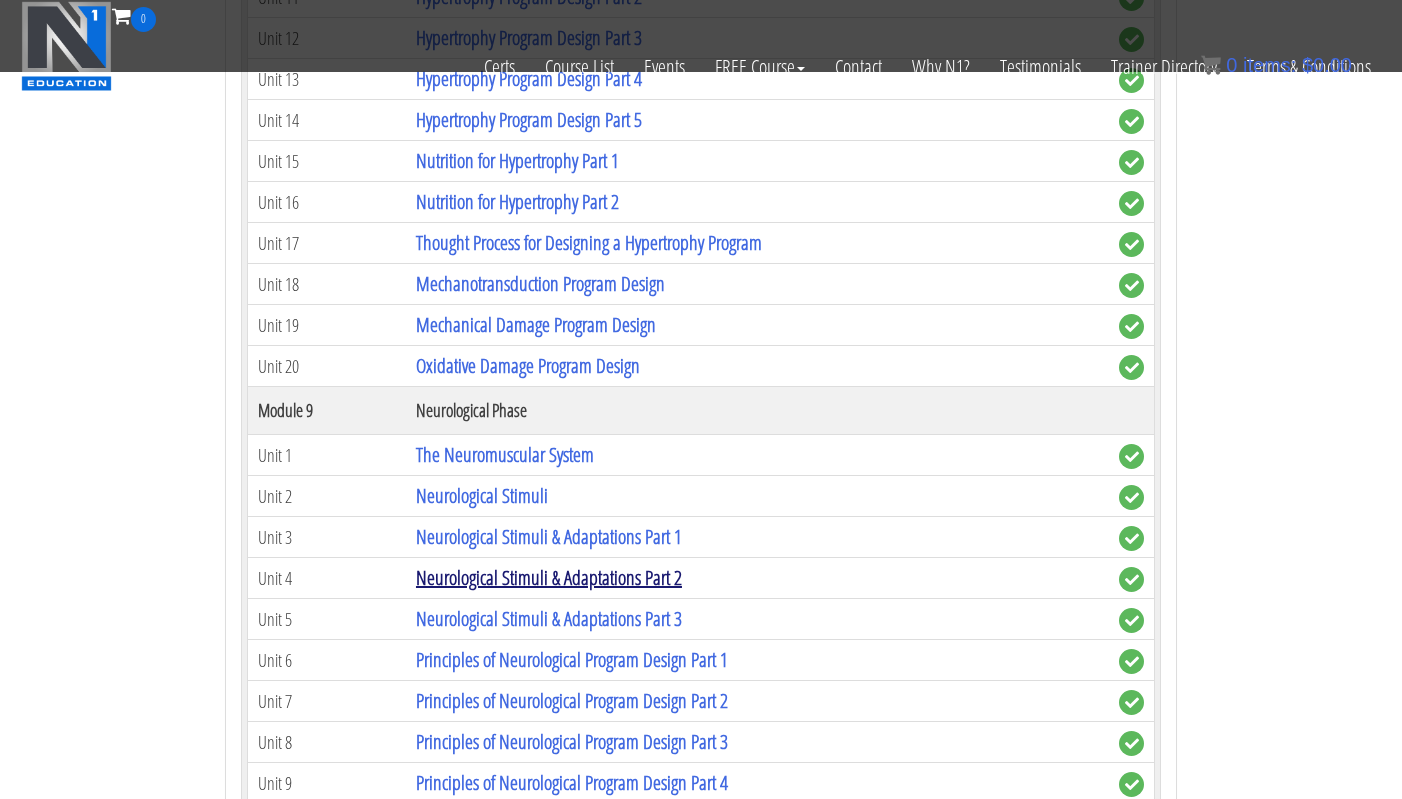 scroll, scrollTop: 3317, scrollLeft: 0, axis: vertical 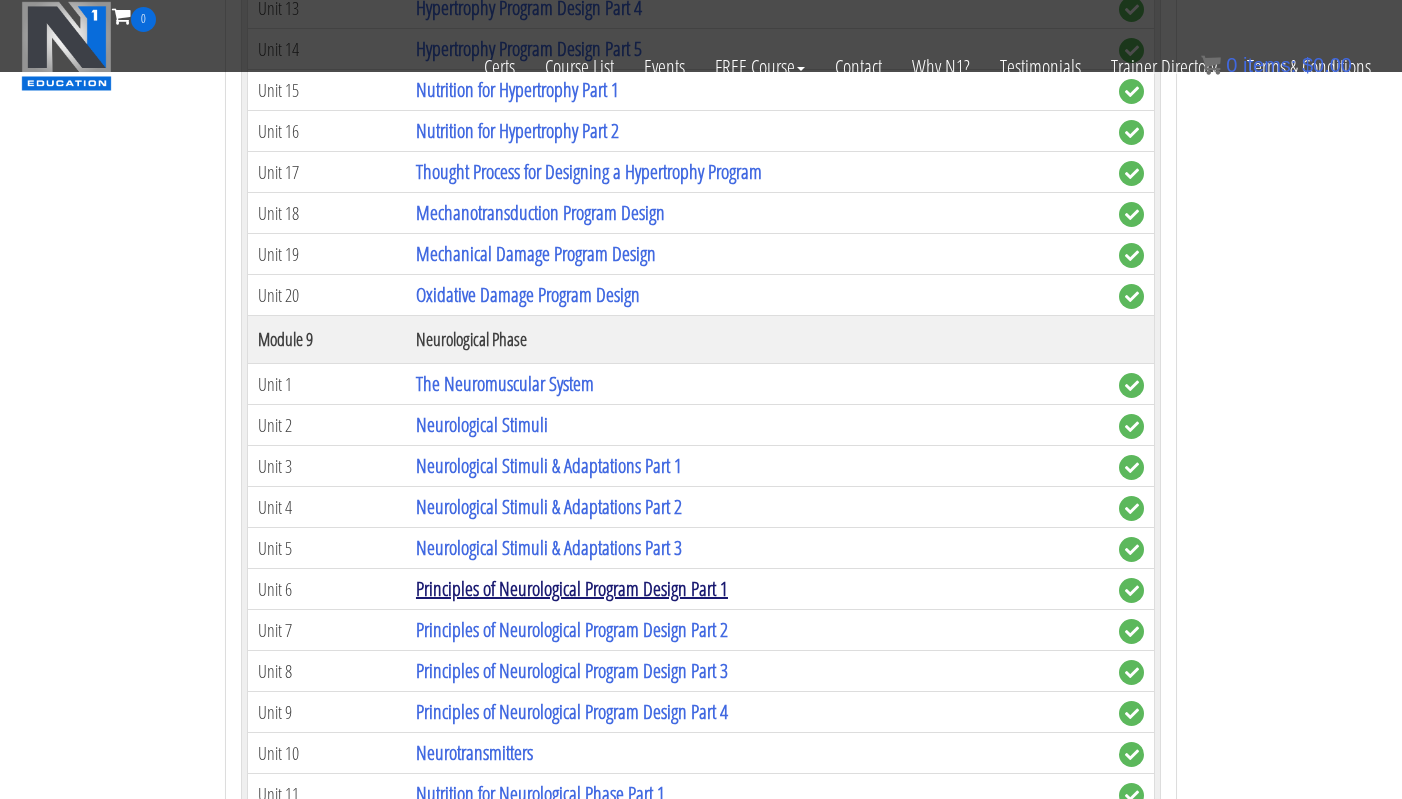 click on "Principles of Neurological Program Design Part 1" at bounding box center (572, 588) 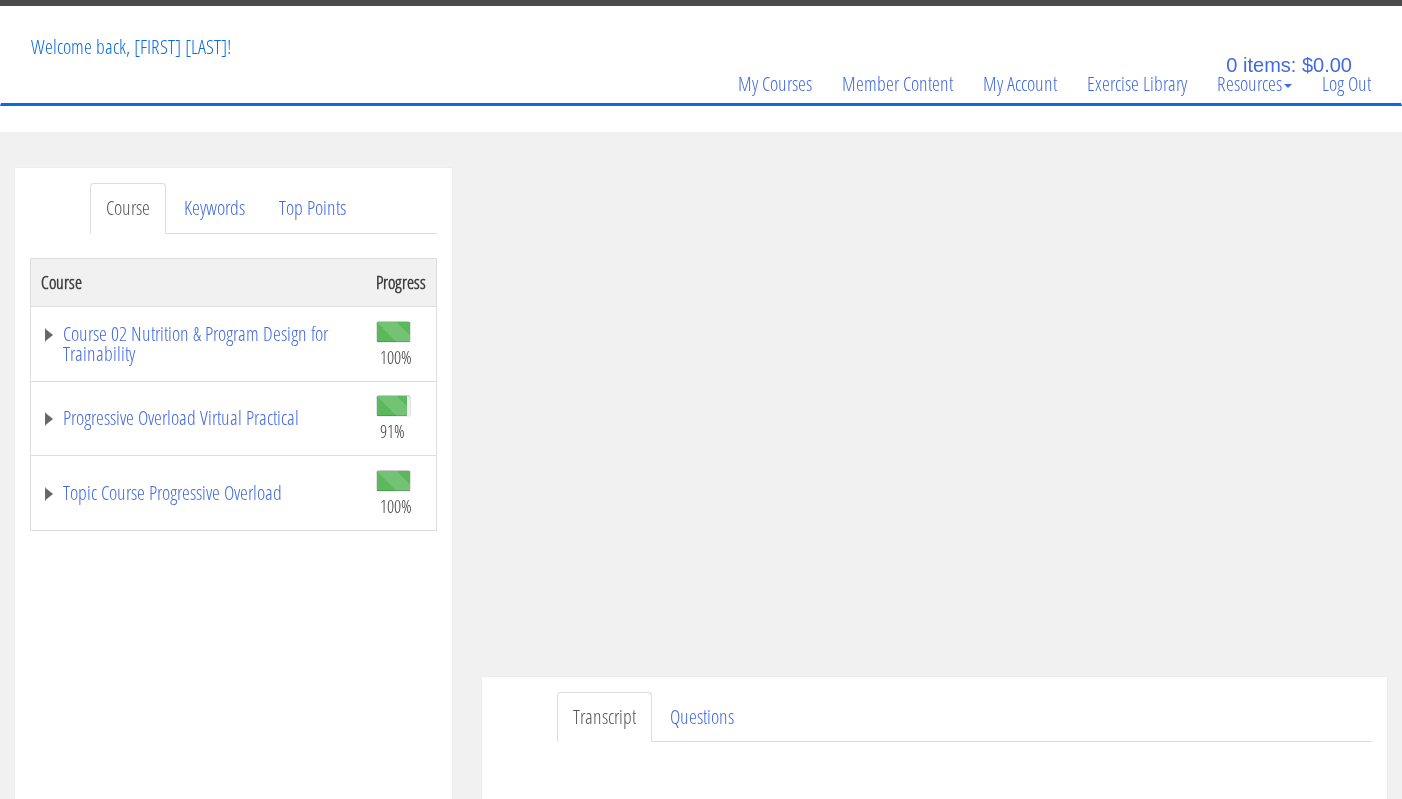 scroll, scrollTop: 98, scrollLeft: 0, axis: vertical 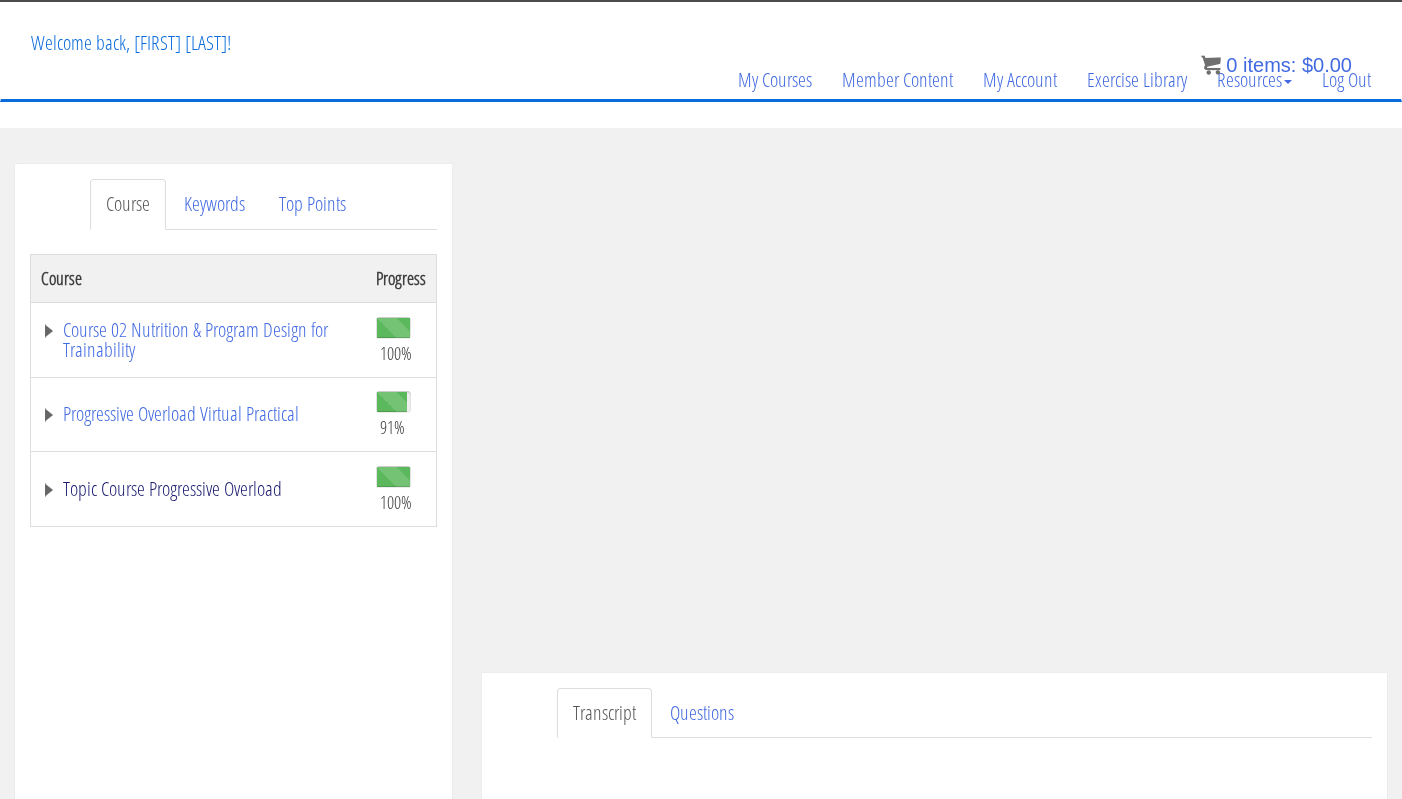 click on "Topic Course Progressive Overload" at bounding box center (198, 340) 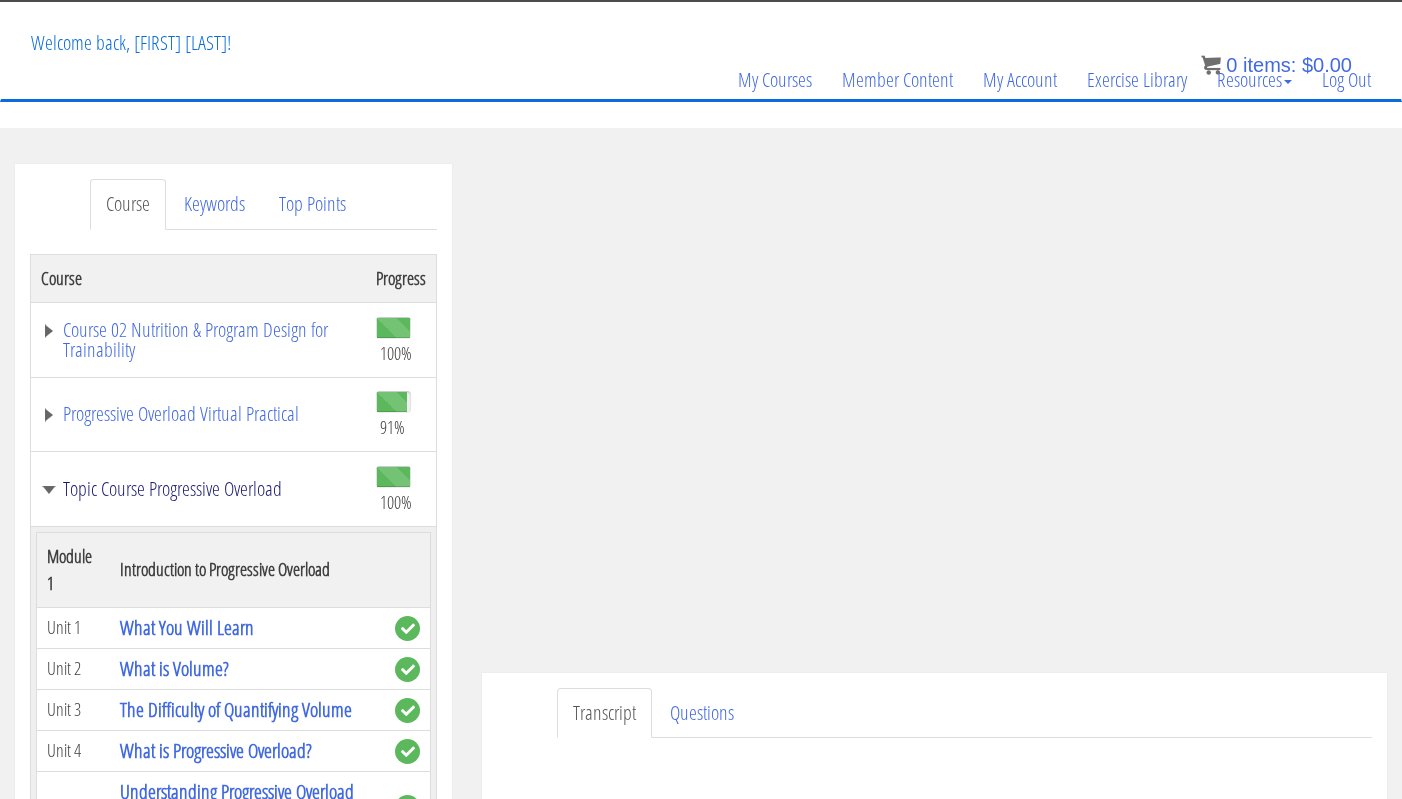click on "Topic Course Progressive Overload" at bounding box center (198, 489) 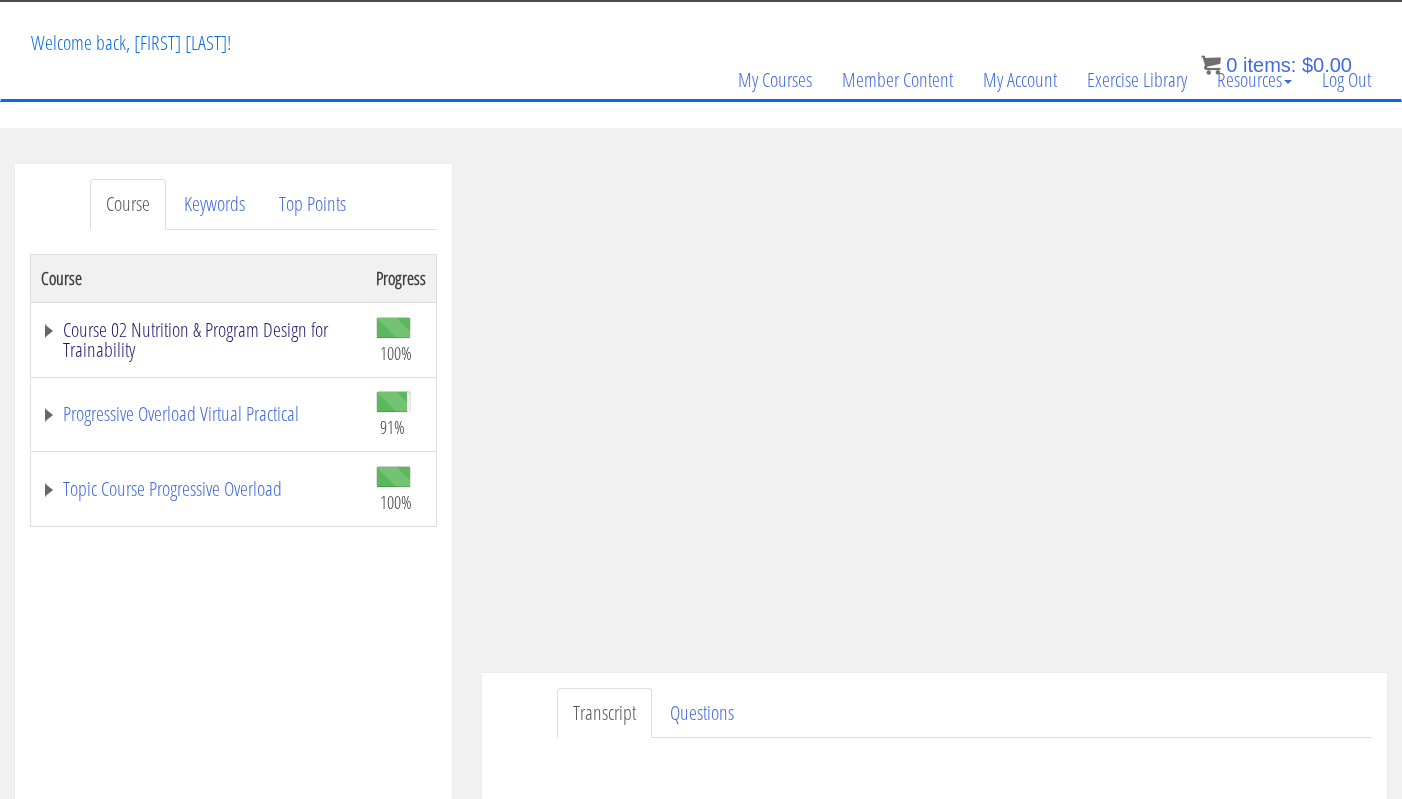 click on "Course 02 Nutrition & Program Design for Trainability" at bounding box center [198, 340] 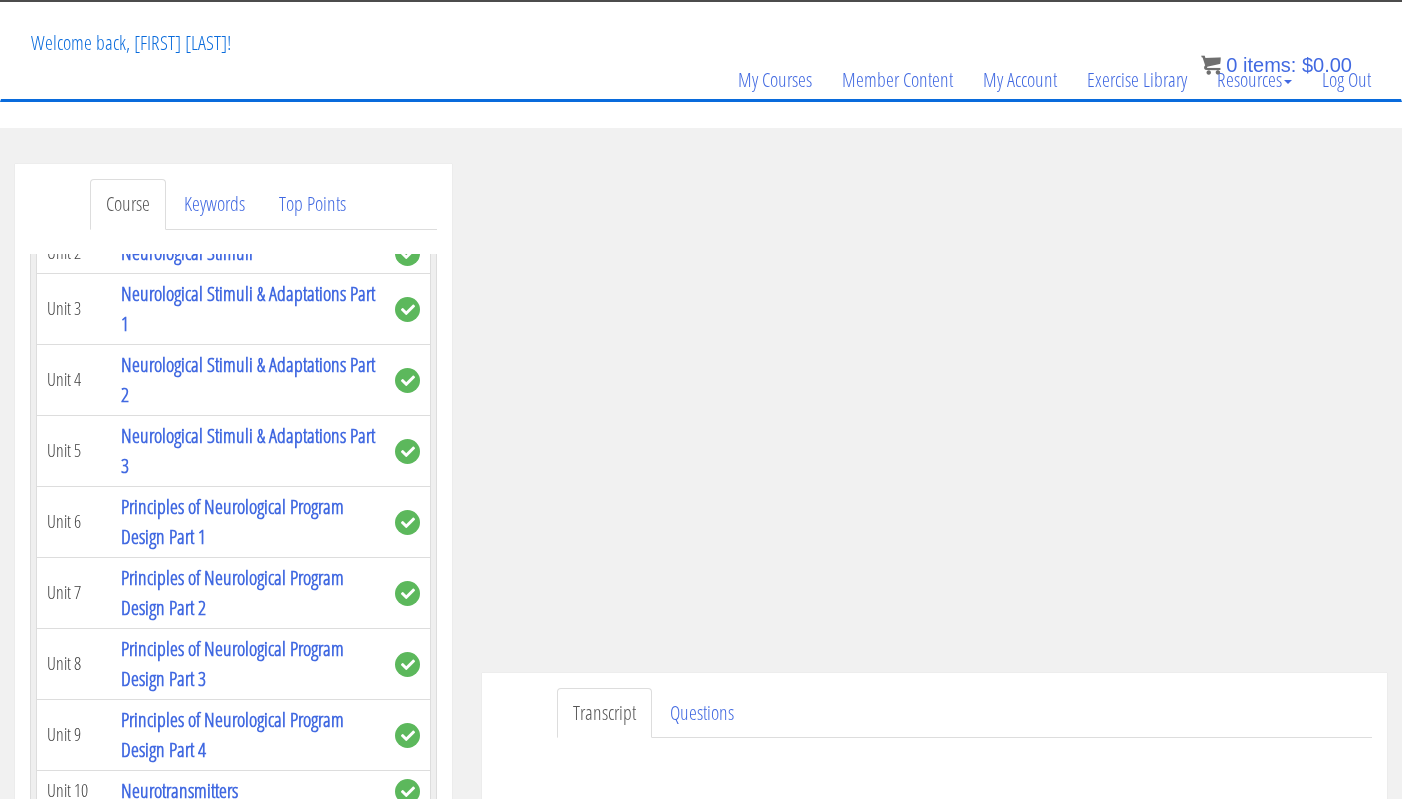 scroll, scrollTop: 4006, scrollLeft: 0, axis: vertical 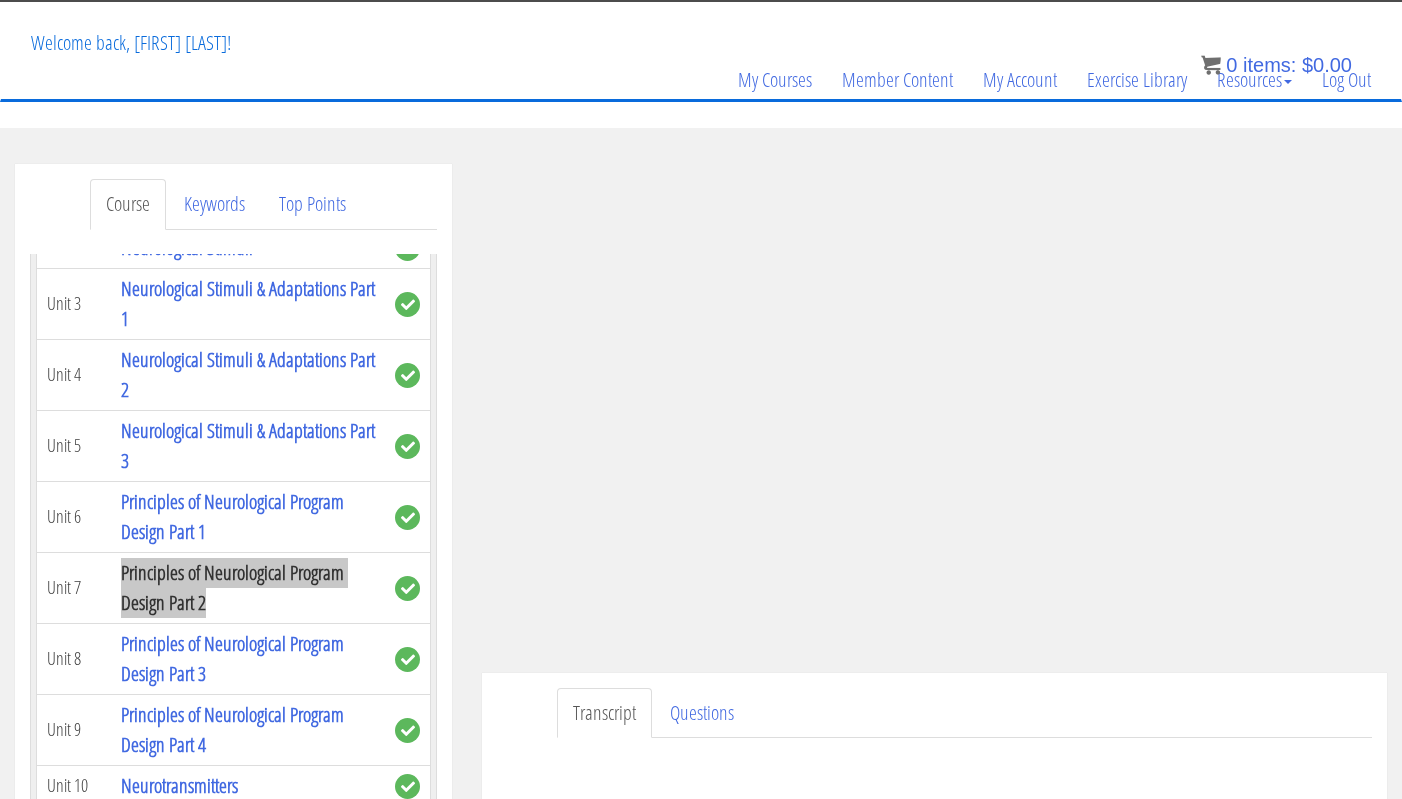 drag, startPoint x: 200, startPoint y: 602, endPoint x: 609, endPoint y: 13, distance: 717.0788 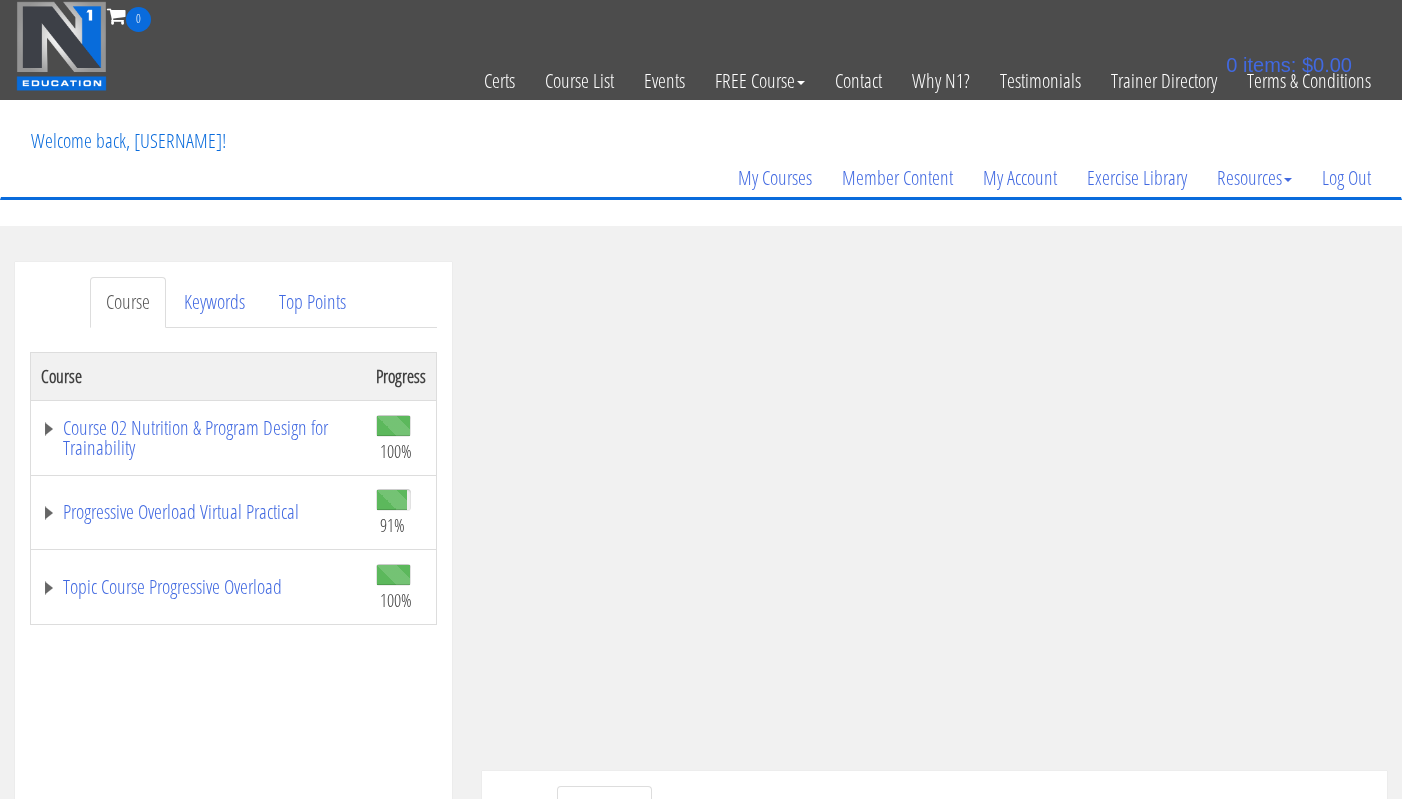 scroll, scrollTop: 2, scrollLeft: 0, axis: vertical 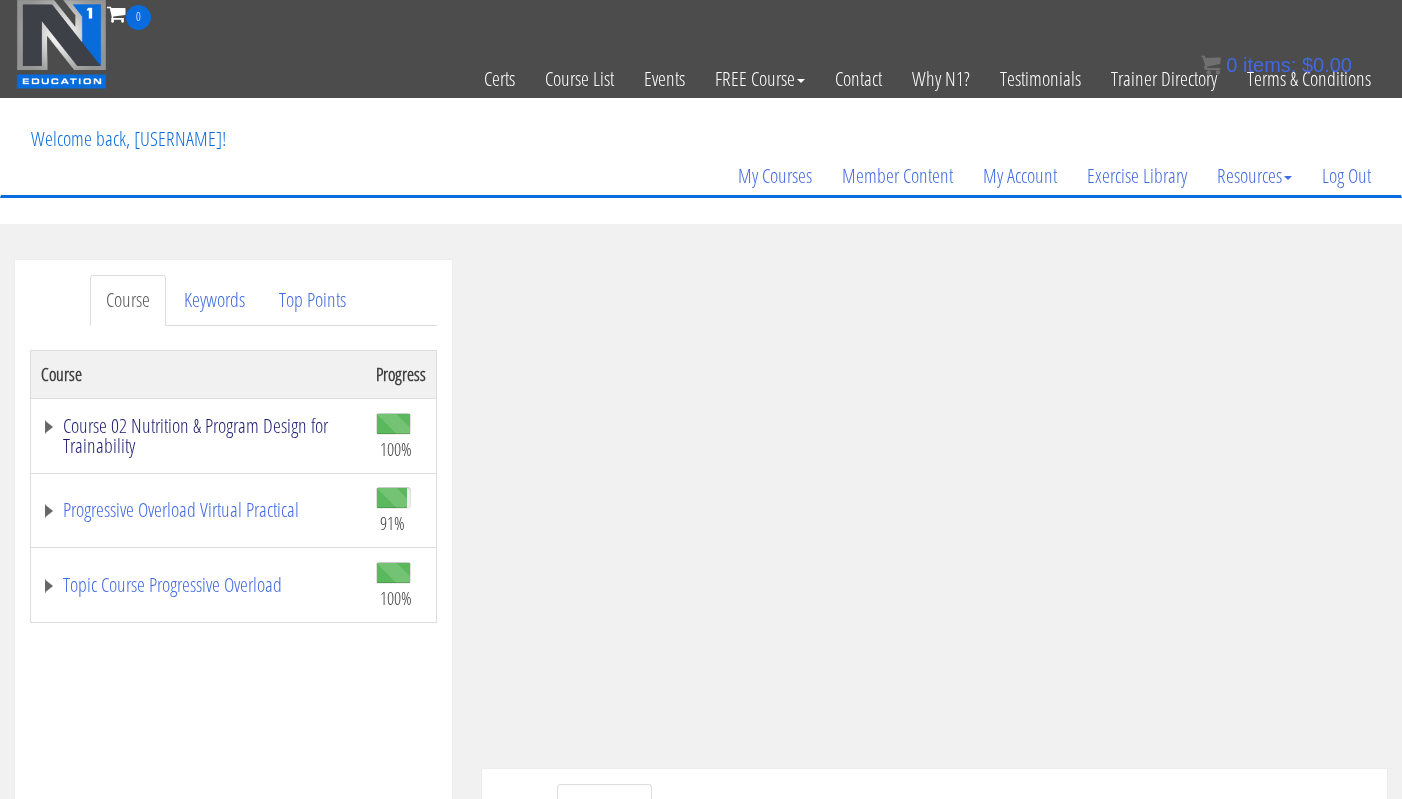 click on "Course 02 Nutrition & Program Design for Trainability" at bounding box center [198, 436] 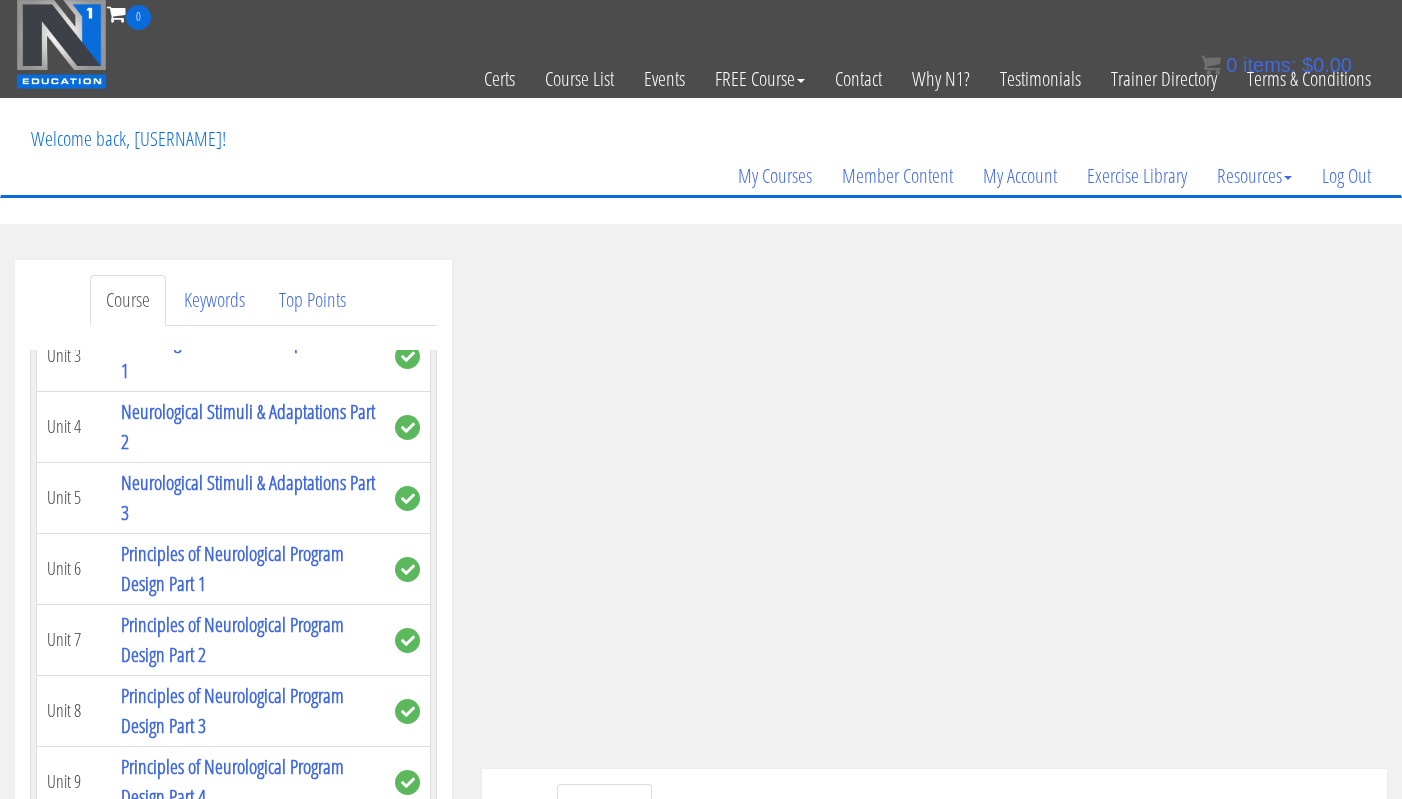 scroll, scrollTop: 4225, scrollLeft: 0, axis: vertical 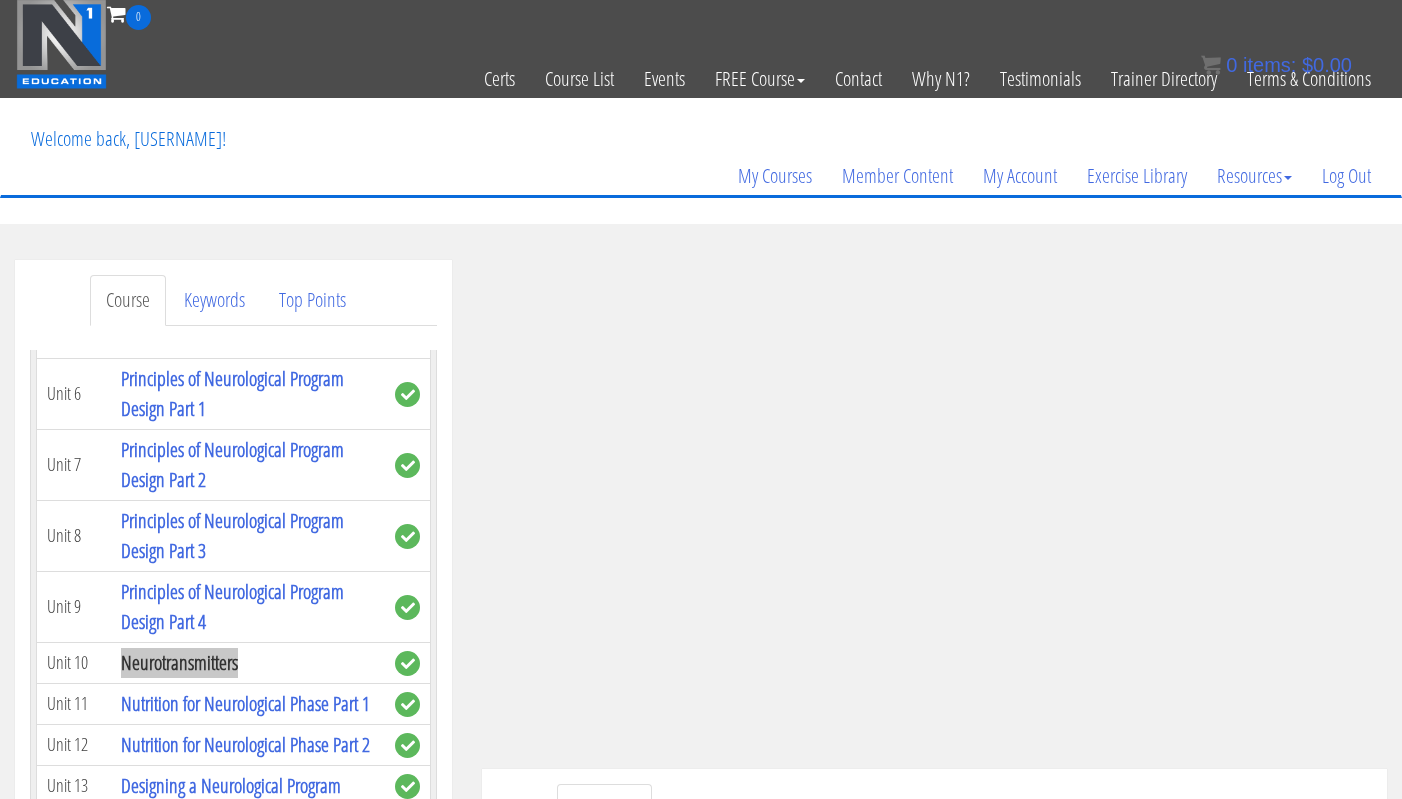 drag, startPoint x: 202, startPoint y: 668, endPoint x: 664, endPoint y: 0, distance: 812.19946 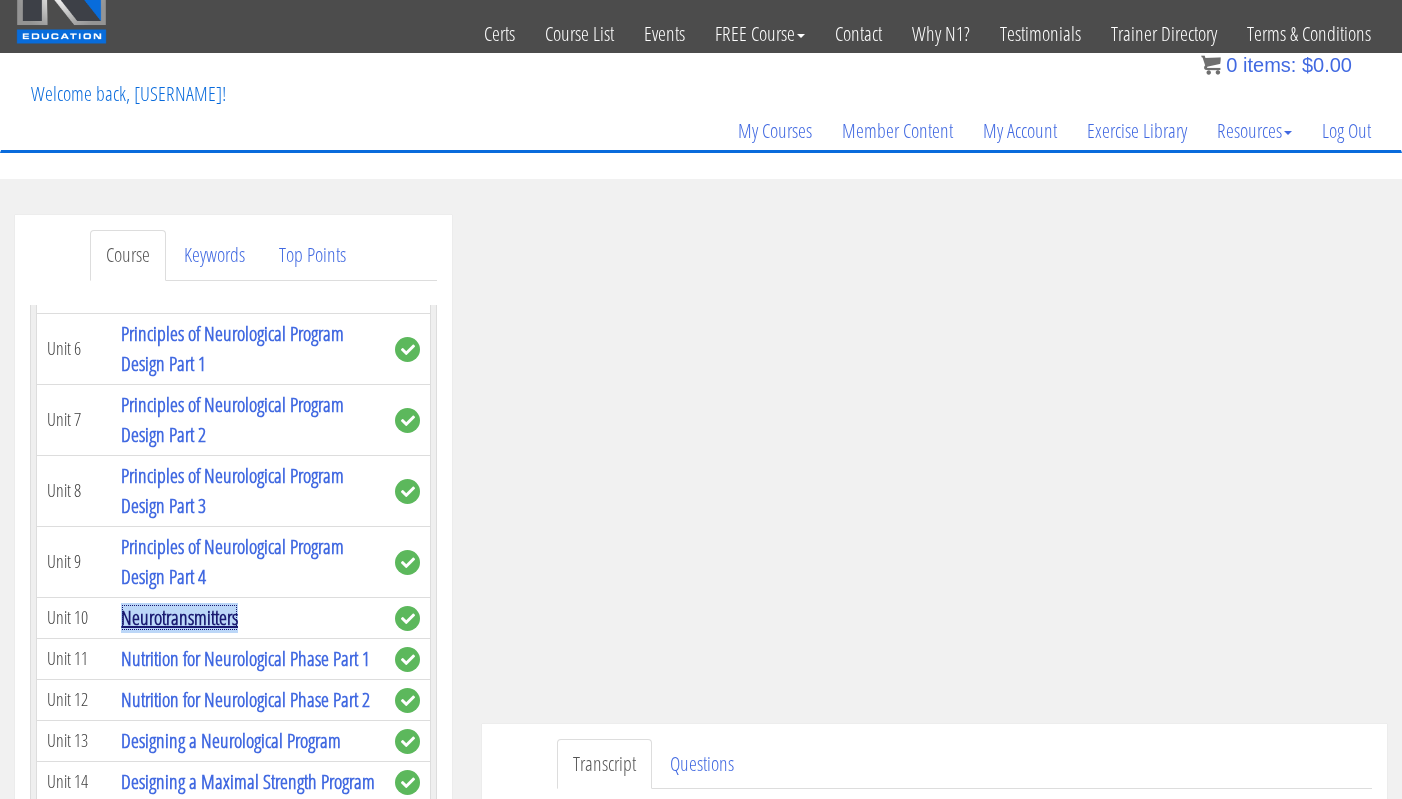 scroll, scrollTop: 64, scrollLeft: 0, axis: vertical 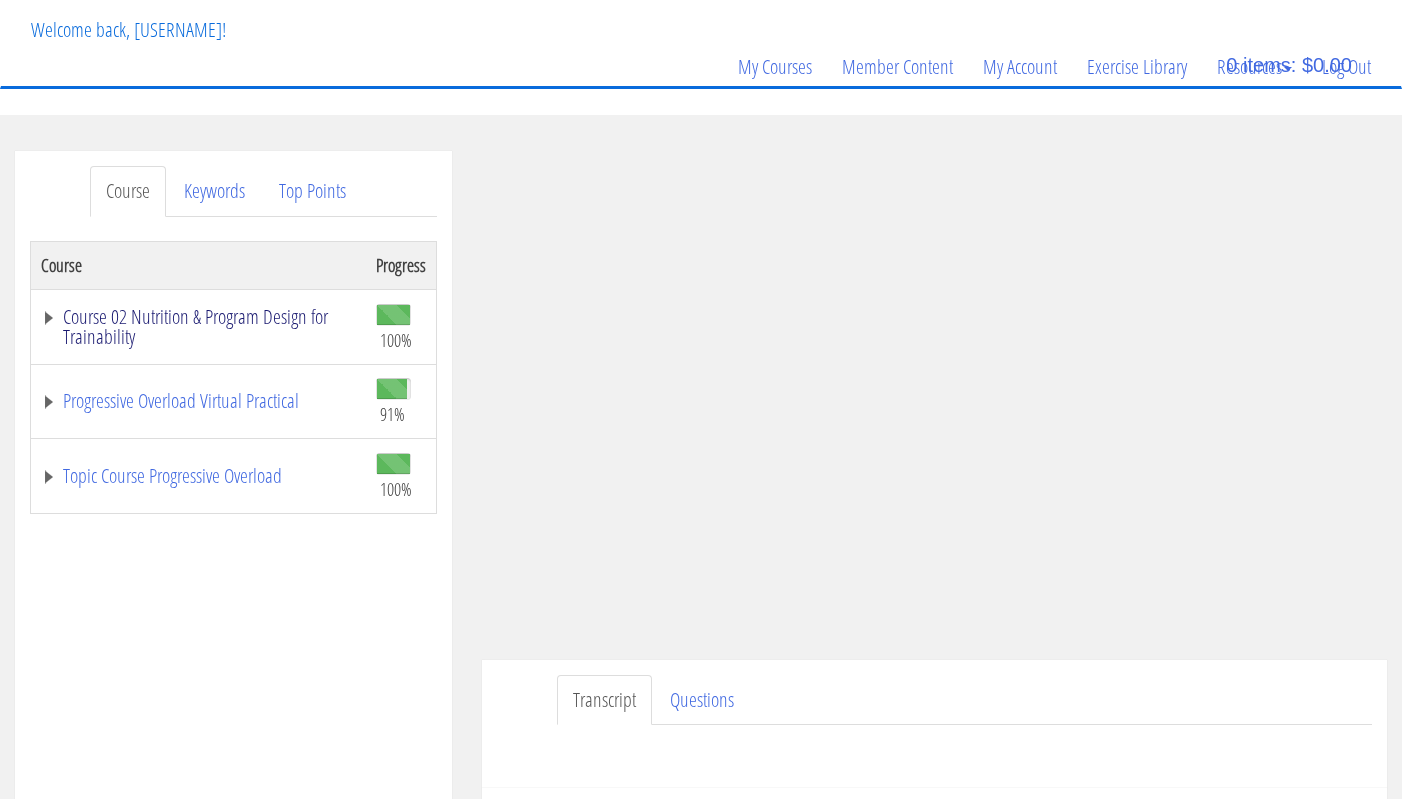 click on "Course 02 Nutrition & Program Design for Trainability" at bounding box center (198, 327) 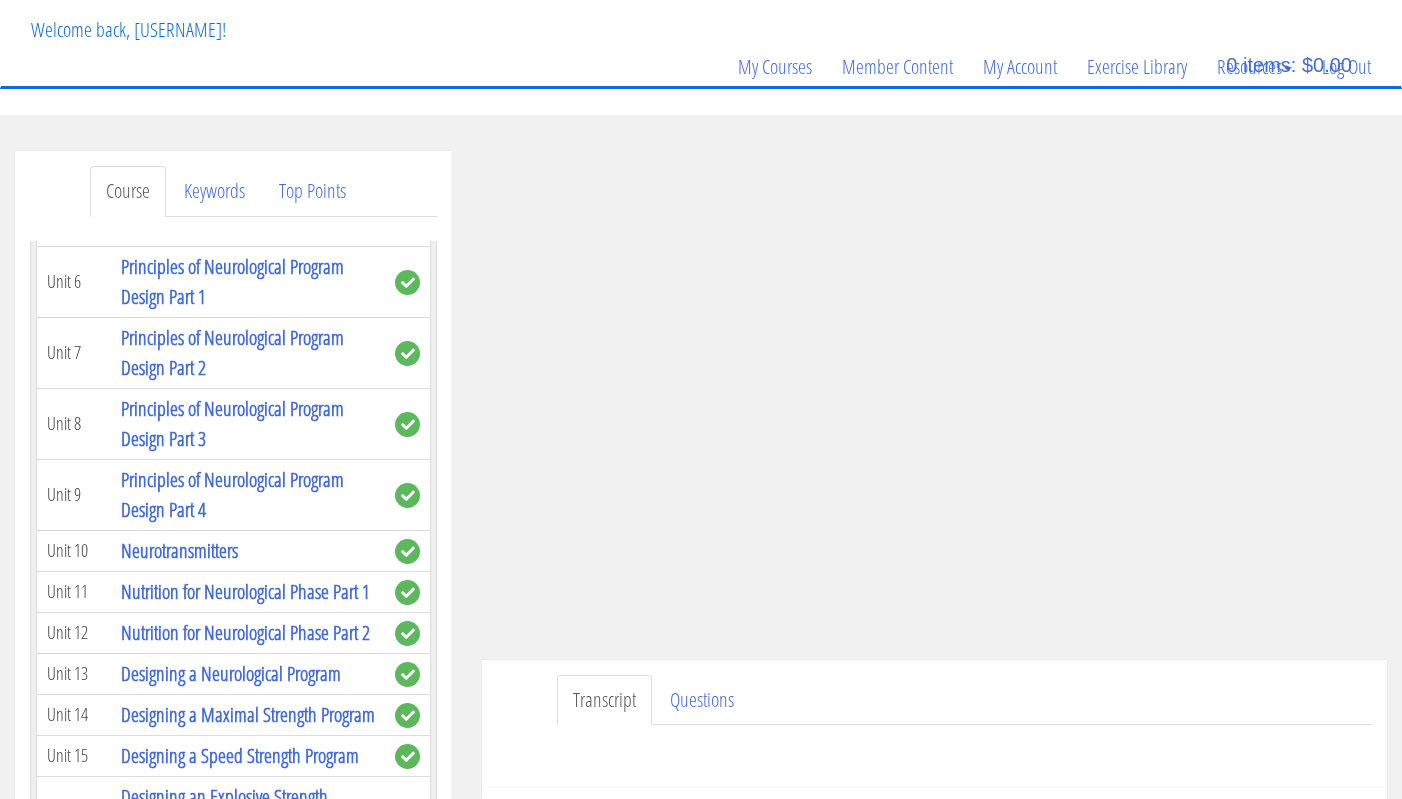 scroll, scrollTop: 4100, scrollLeft: 0, axis: vertical 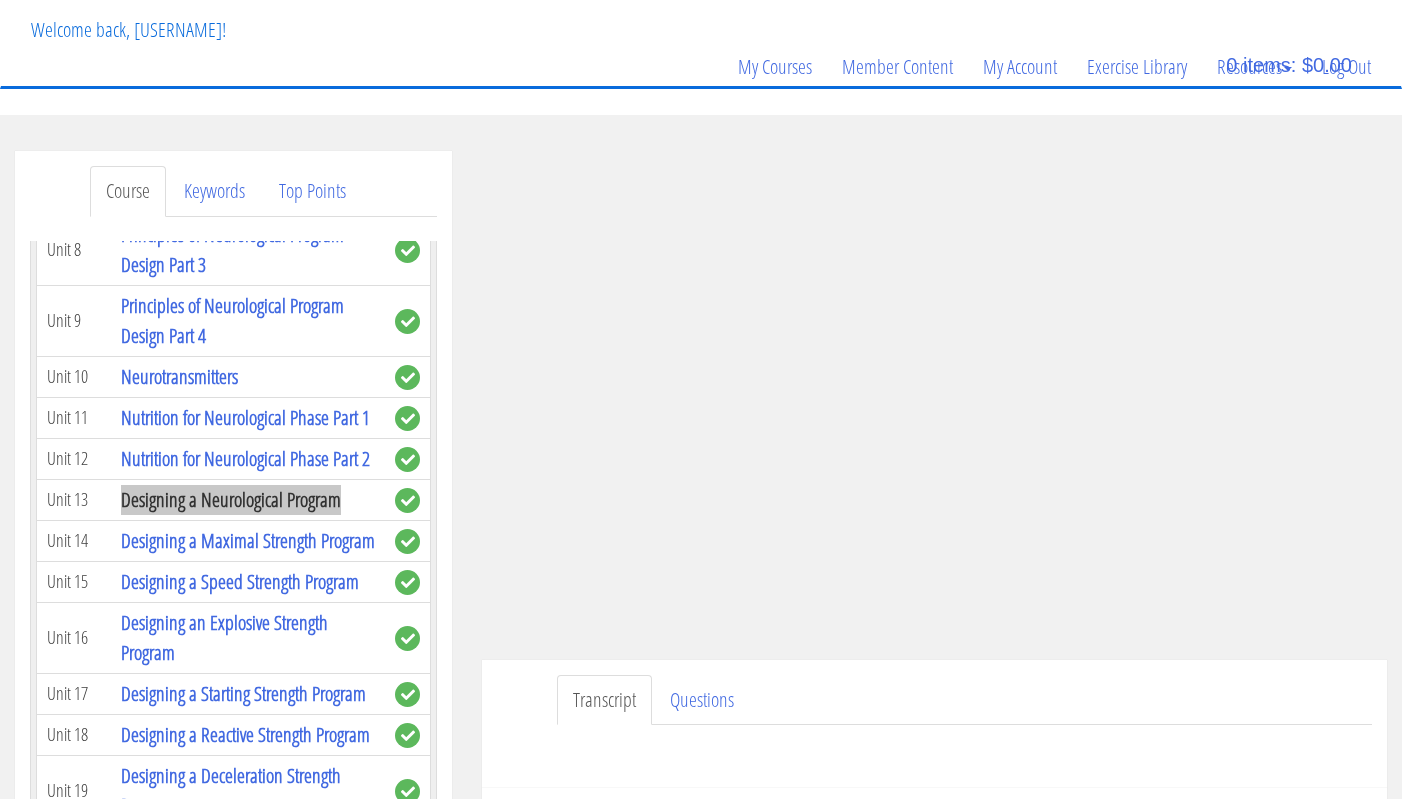 drag, startPoint x: 303, startPoint y: 506, endPoint x: 477, endPoint y: 2, distance: 533.19037 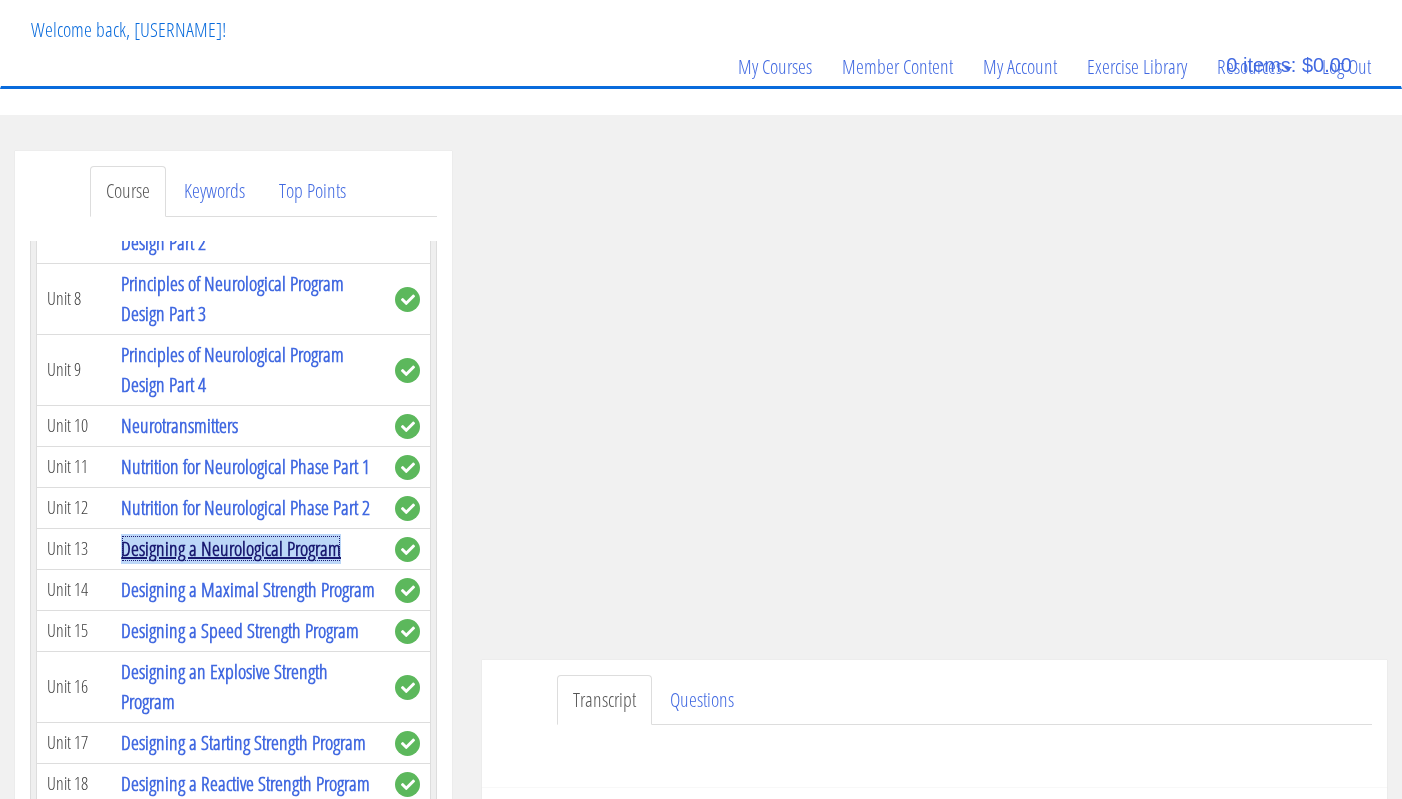 scroll, scrollTop: 4355, scrollLeft: 0, axis: vertical 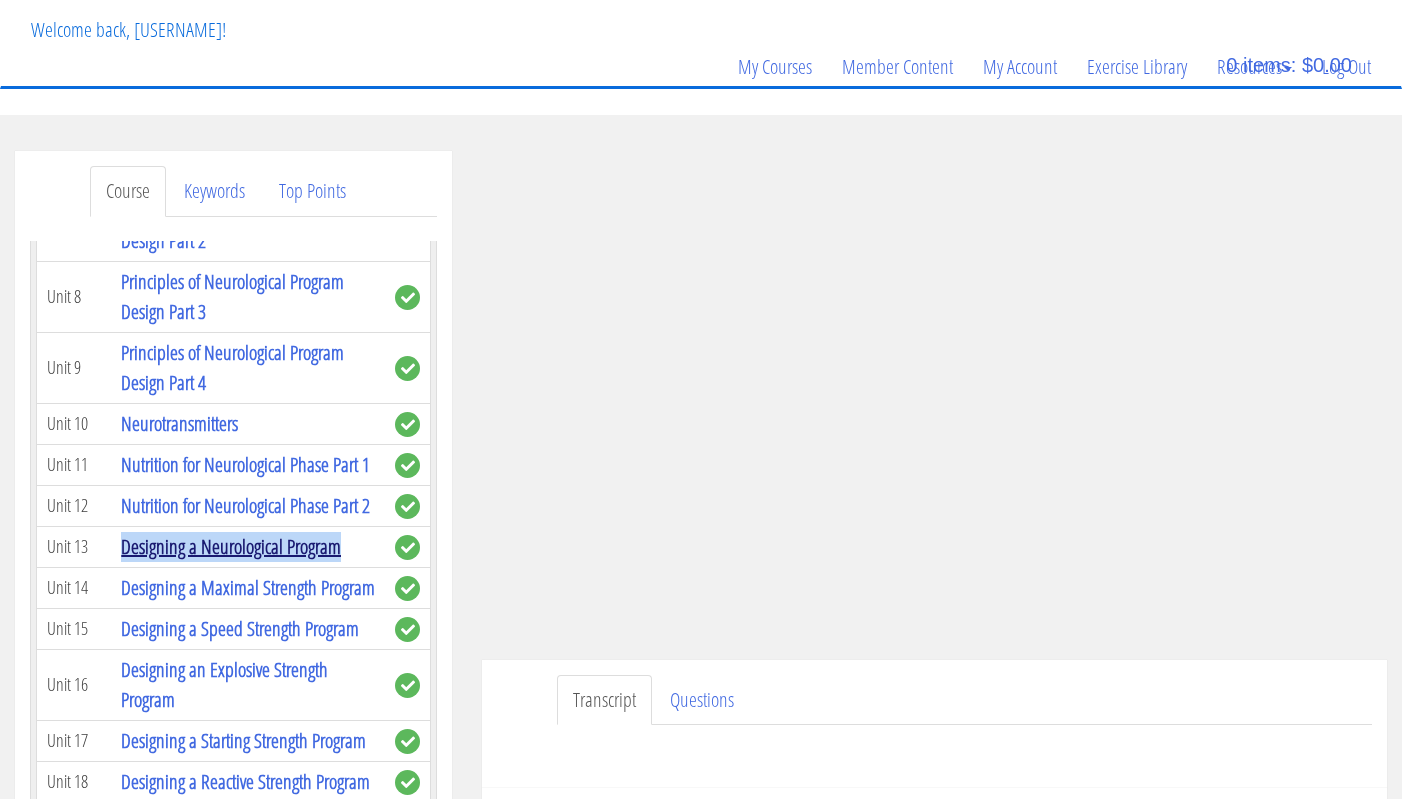 click on "Designing a Neurological Program" at bounding box center (231, 546) 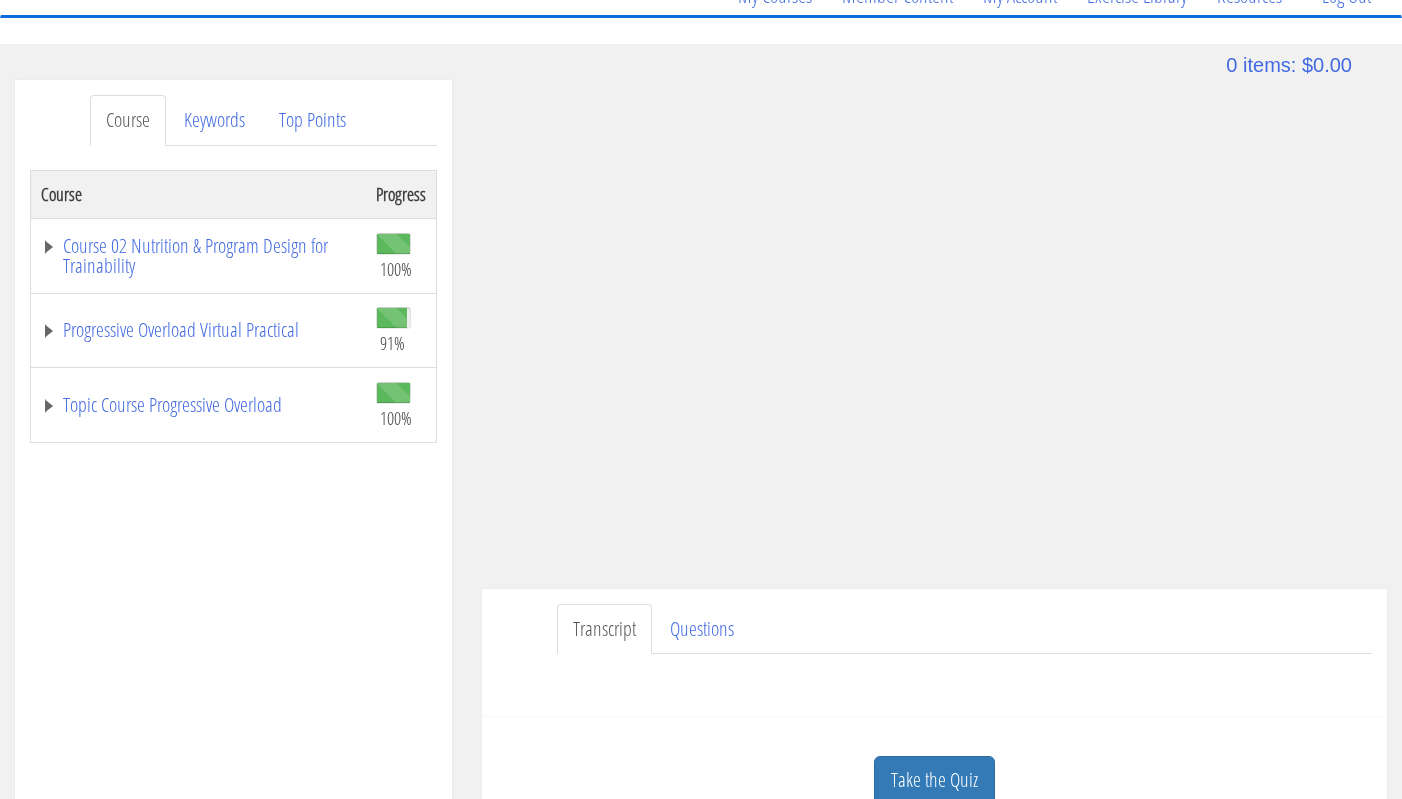 scroll, scrollTop: 205, scrollLeft: 0, axis: vertical 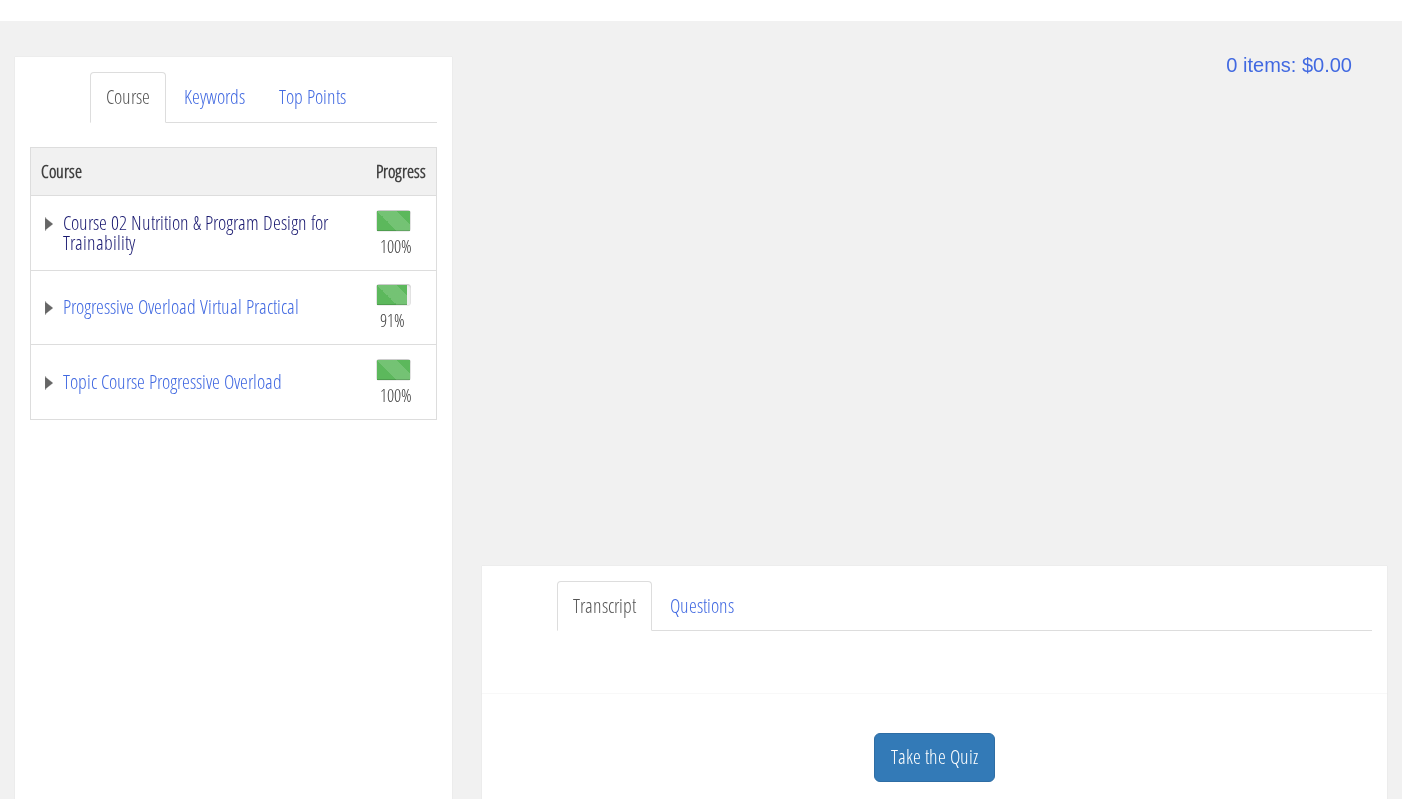 click on "Course 02 Nutrition & Program Design for Trainability" at bounding box center [198, 233] 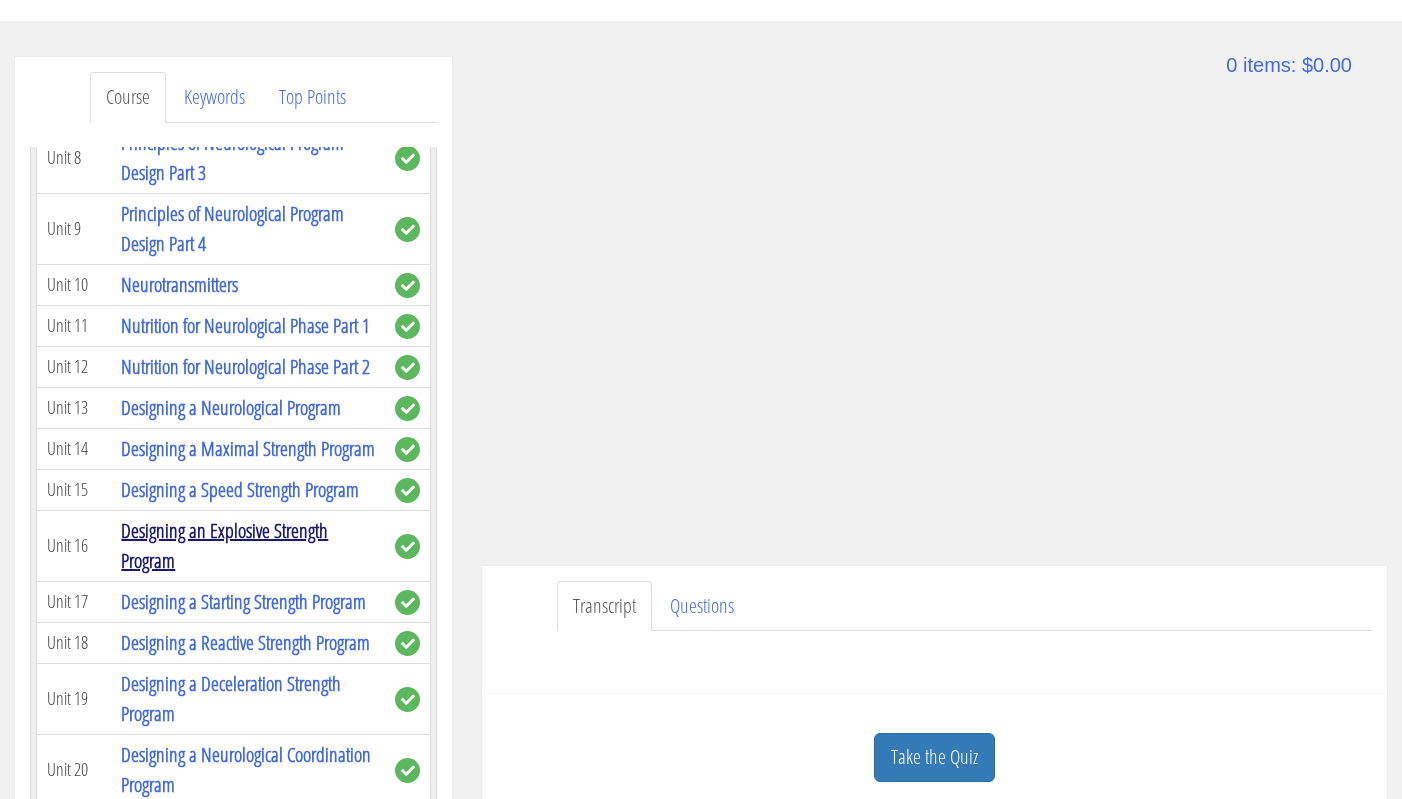 scroll, scrollTop: 4409, scrollLeft: 0, axis: vertical 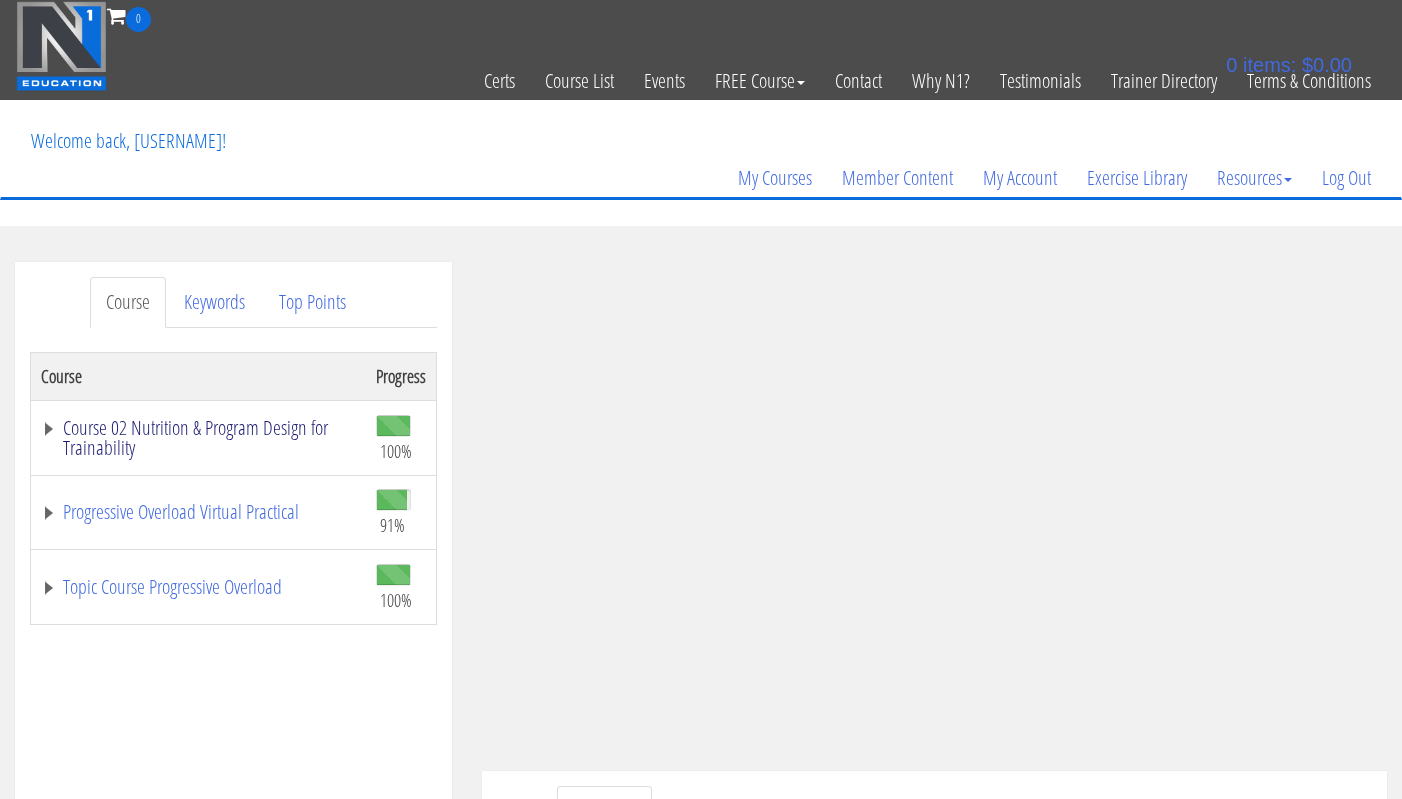 click on "Course 02 Nutrition & Program Design for Trainability" at bounding box center (198, 438) 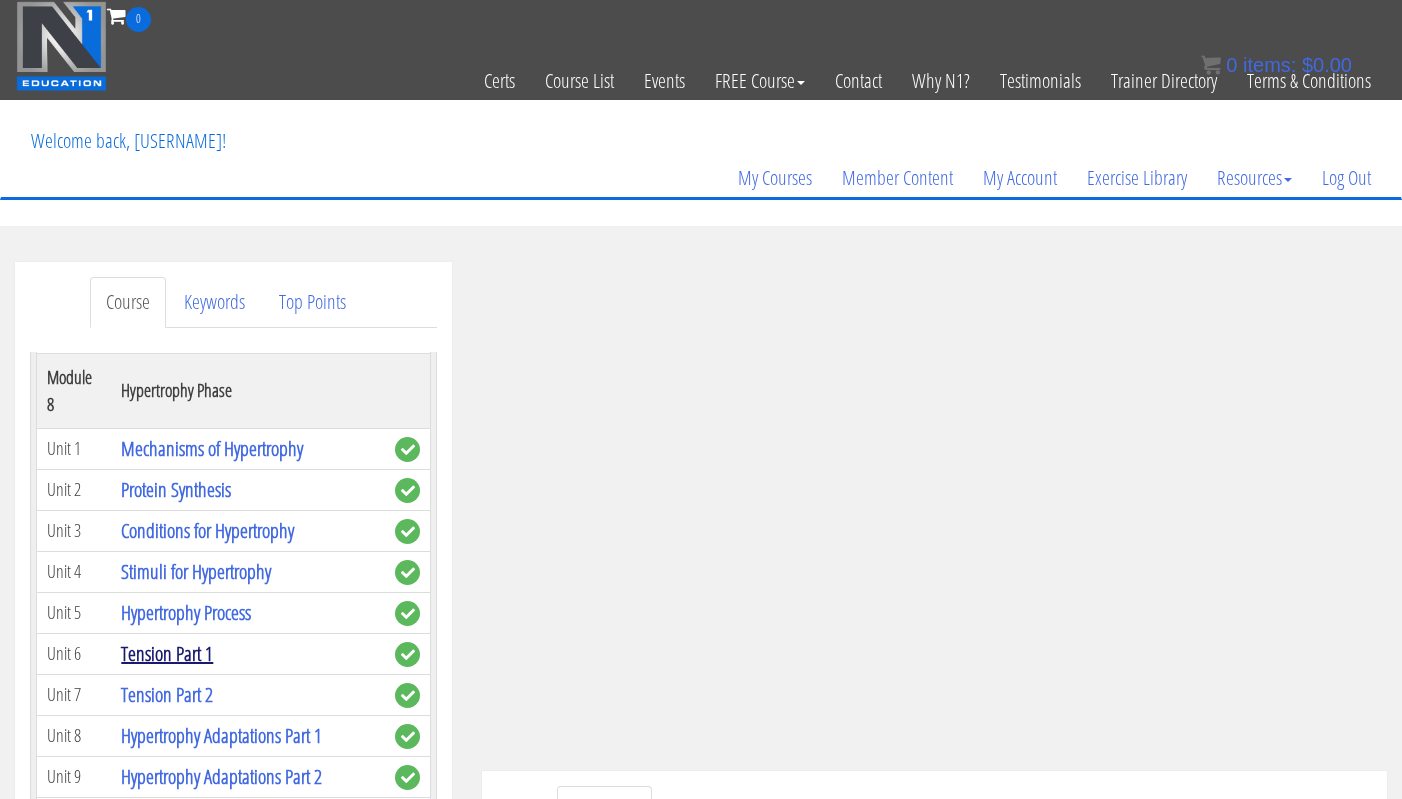 scroll, scrollTop: 2947, scrollLeft: 0, axis: vertical 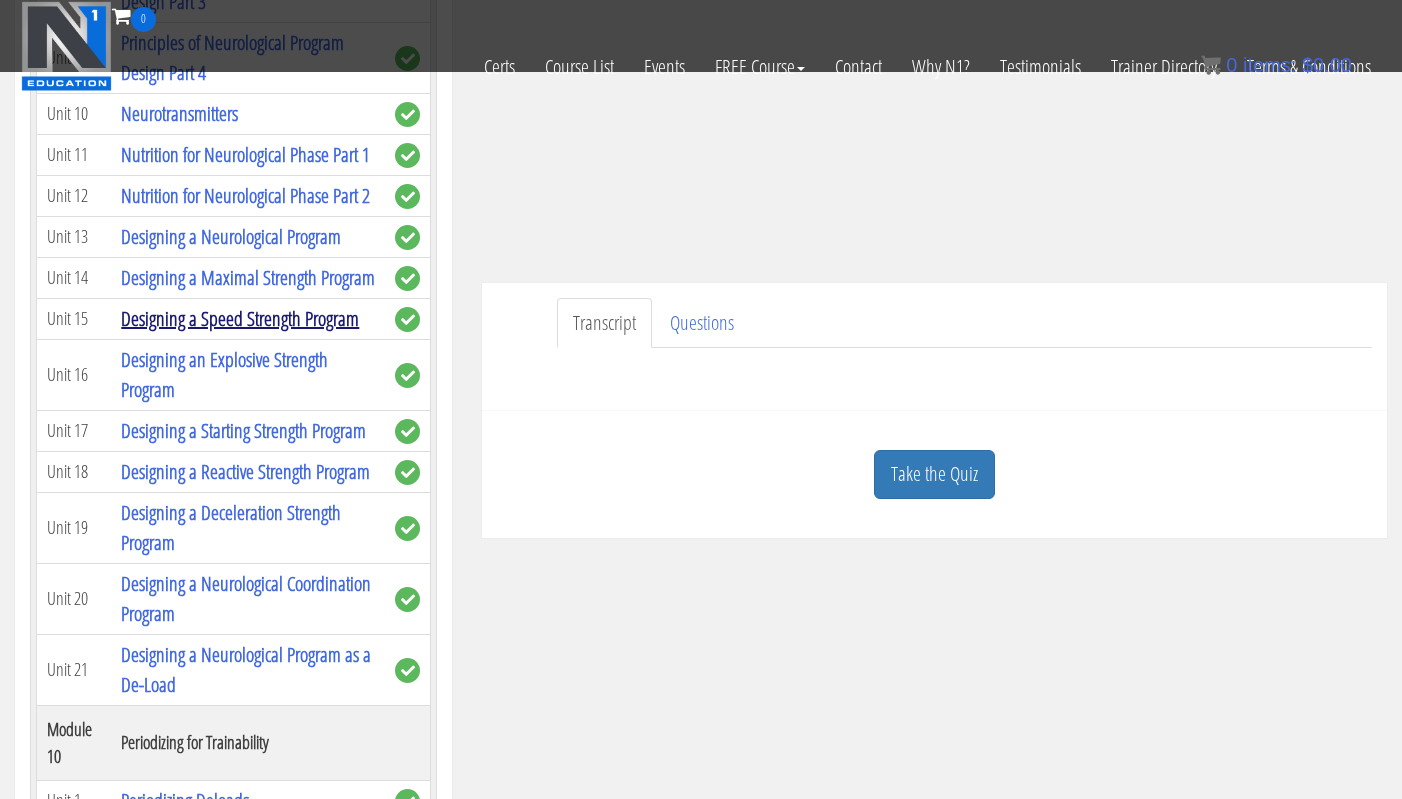 click on "Designing a Speed Strength Program" at bounding box center [240, 318] 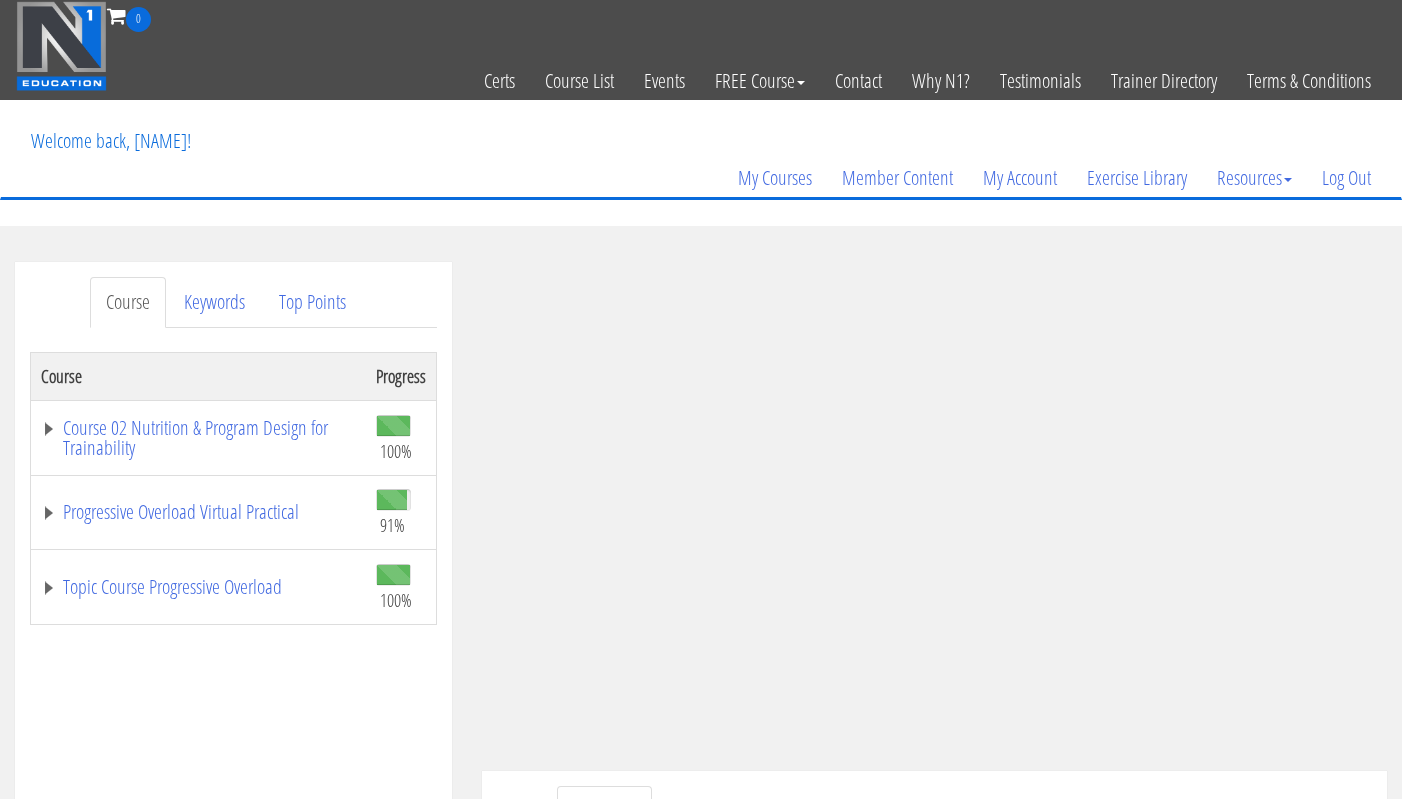 scroll, scrollTop: 0, scrollLeft: 0, axis: both 